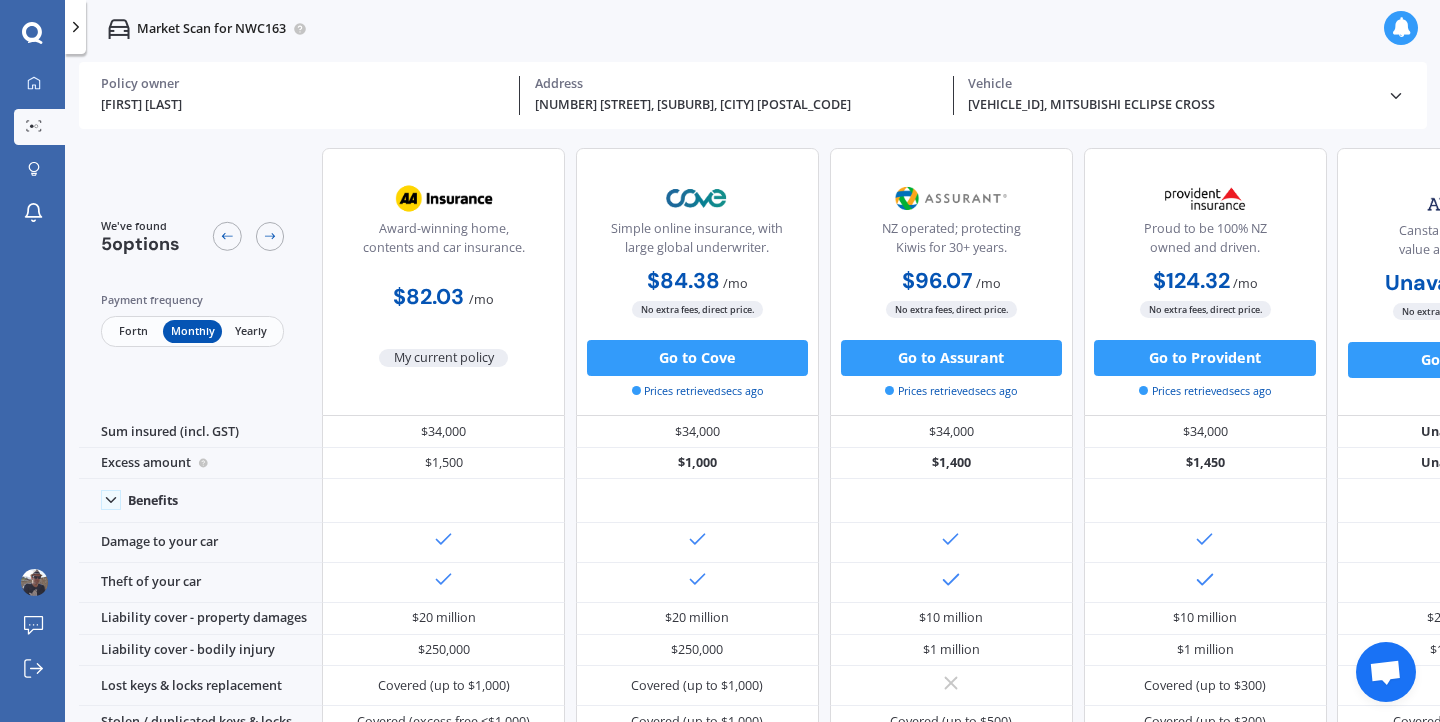 scroll, scrollTop: 0, scrollLeft: 0, axis: both 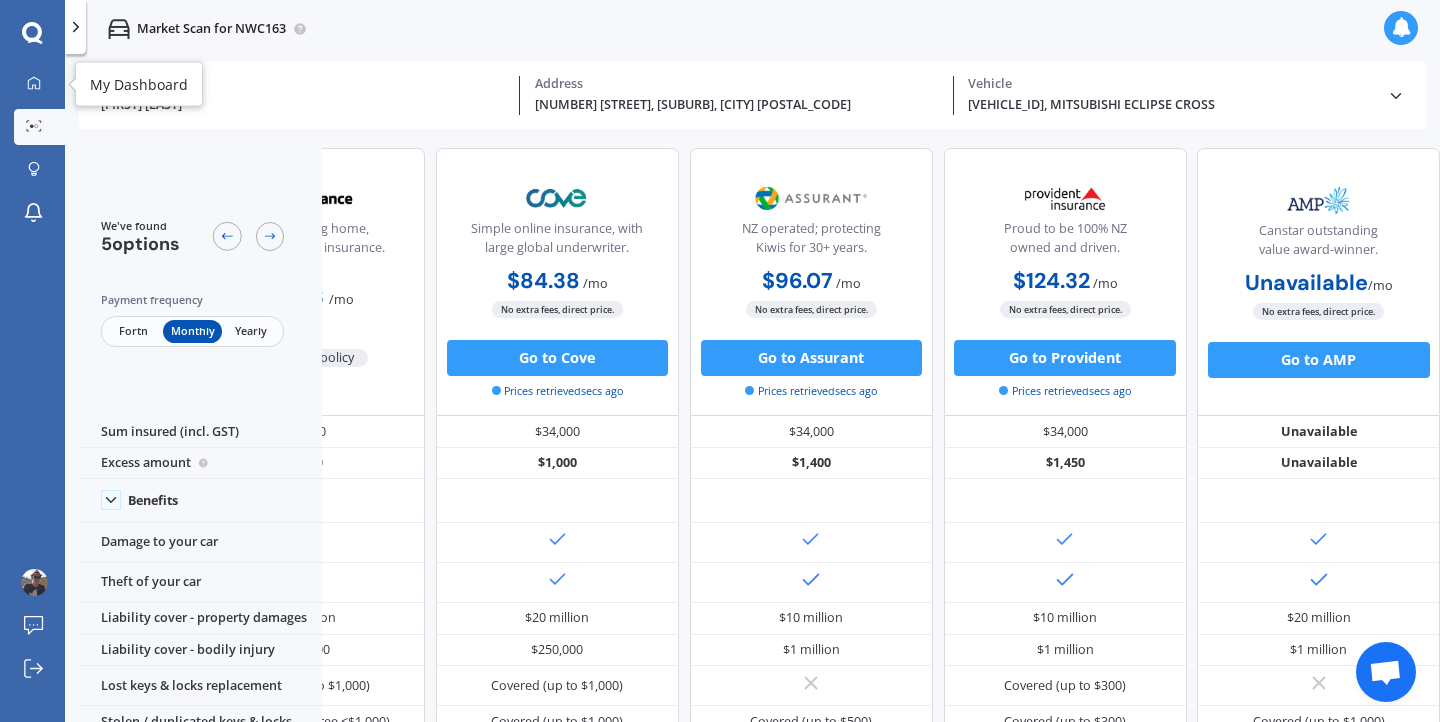 click on "My Dashboard" at bounding box center [39, 84] 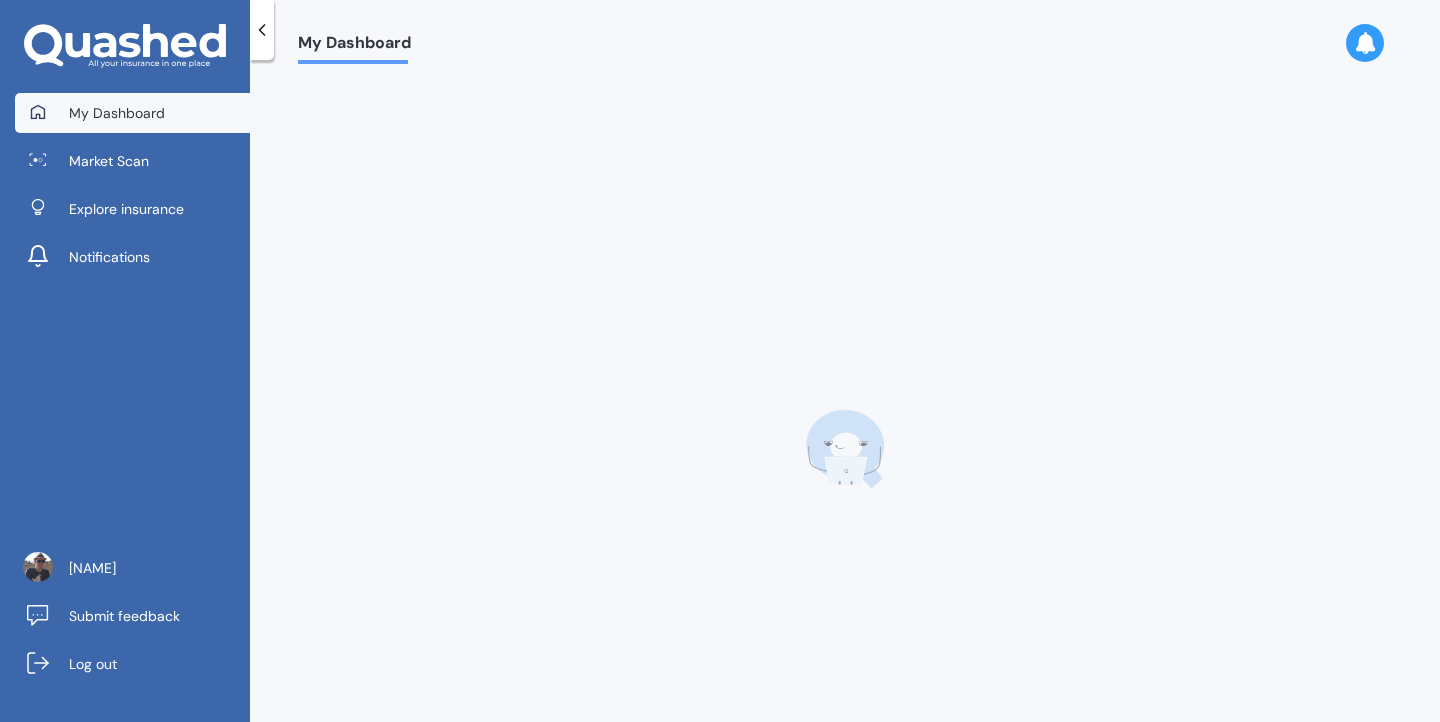 scroll, scrollTop: 0, scrollLeft: 0, axis: both 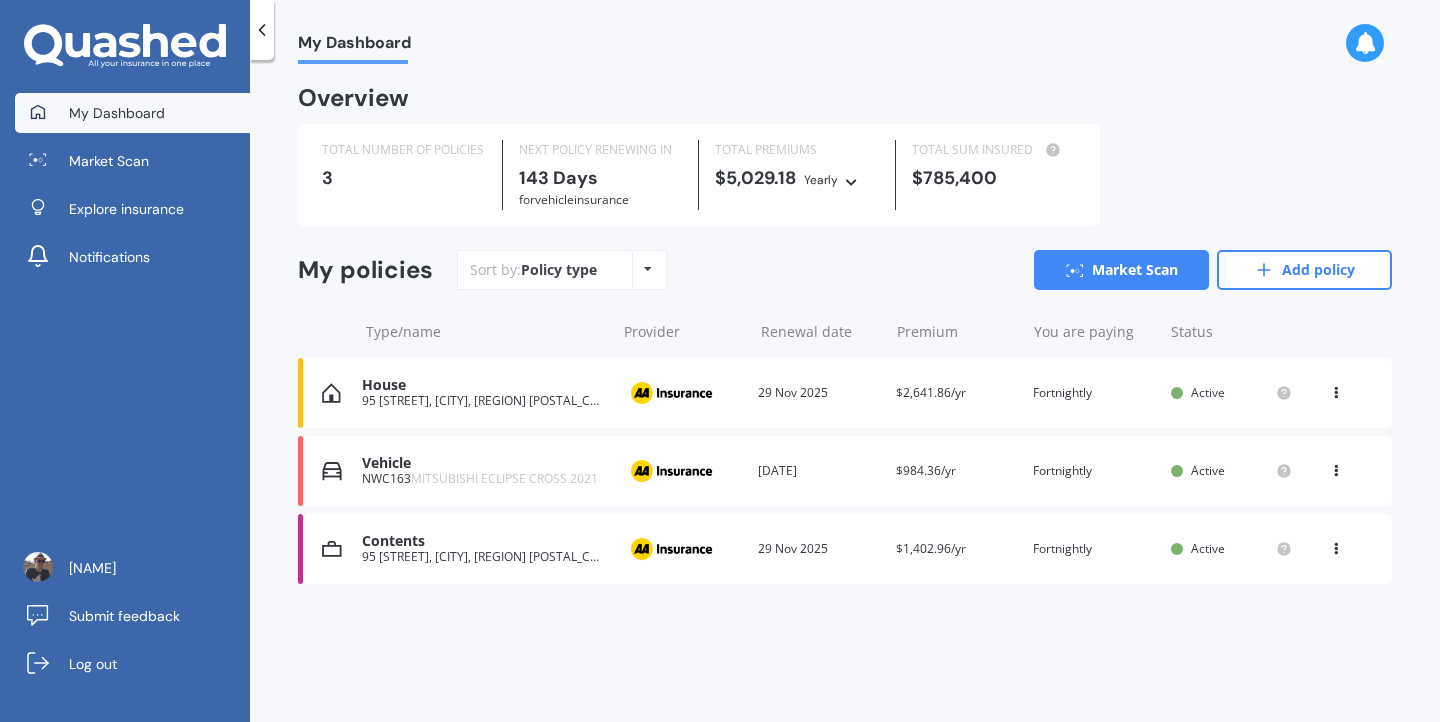 click on "Yearly Yearly Six-Monthly Quarterly Monthly Fortnightly Weekly" at bounding box center (833, 179) 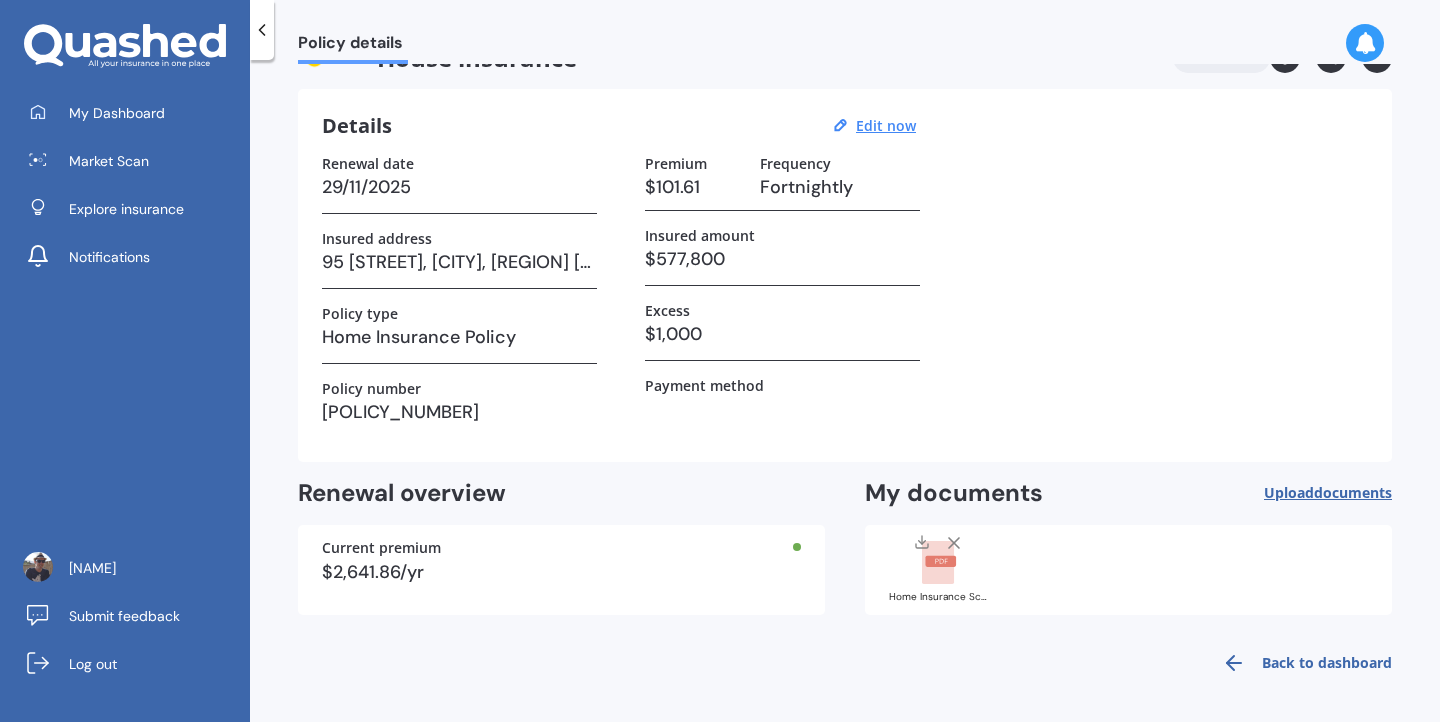scroll, scrollTop: 0, scrollLeft: 0, axis: both 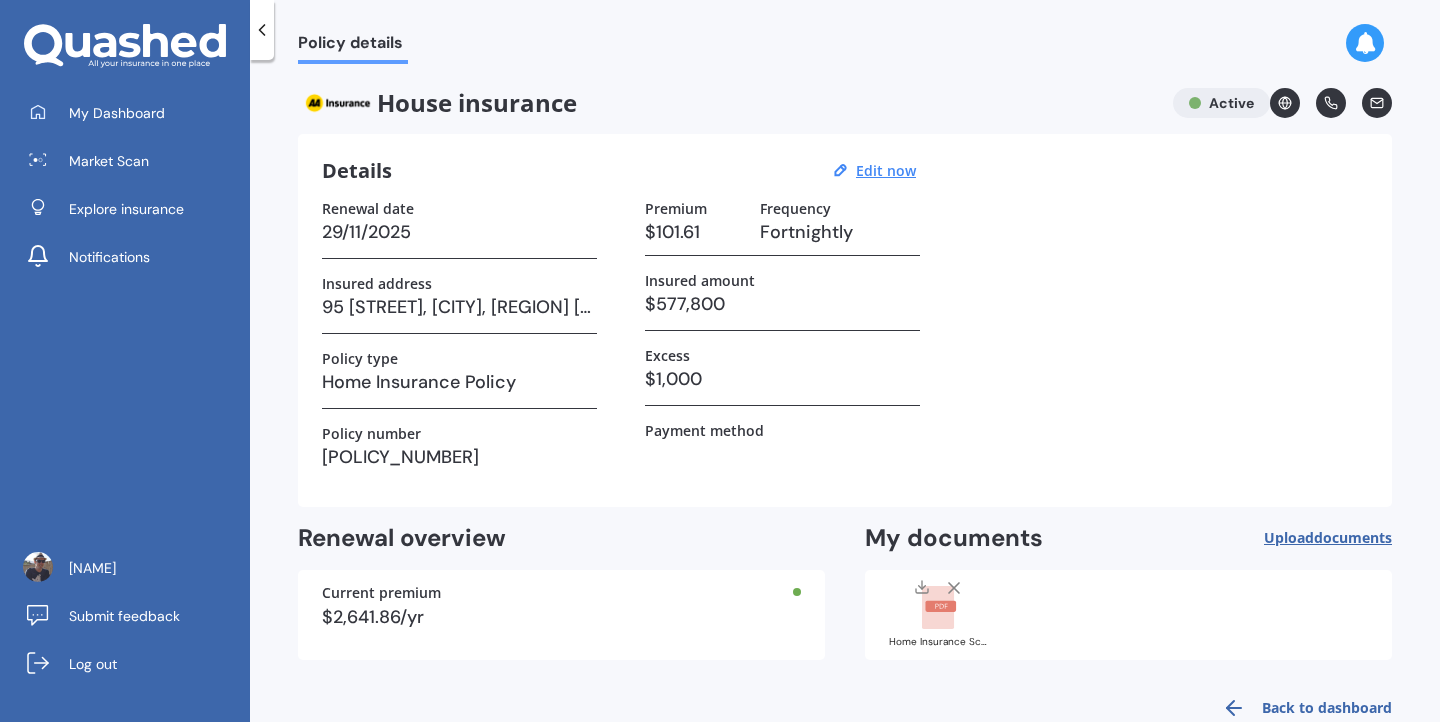 click at bounding box center [1285, 103] 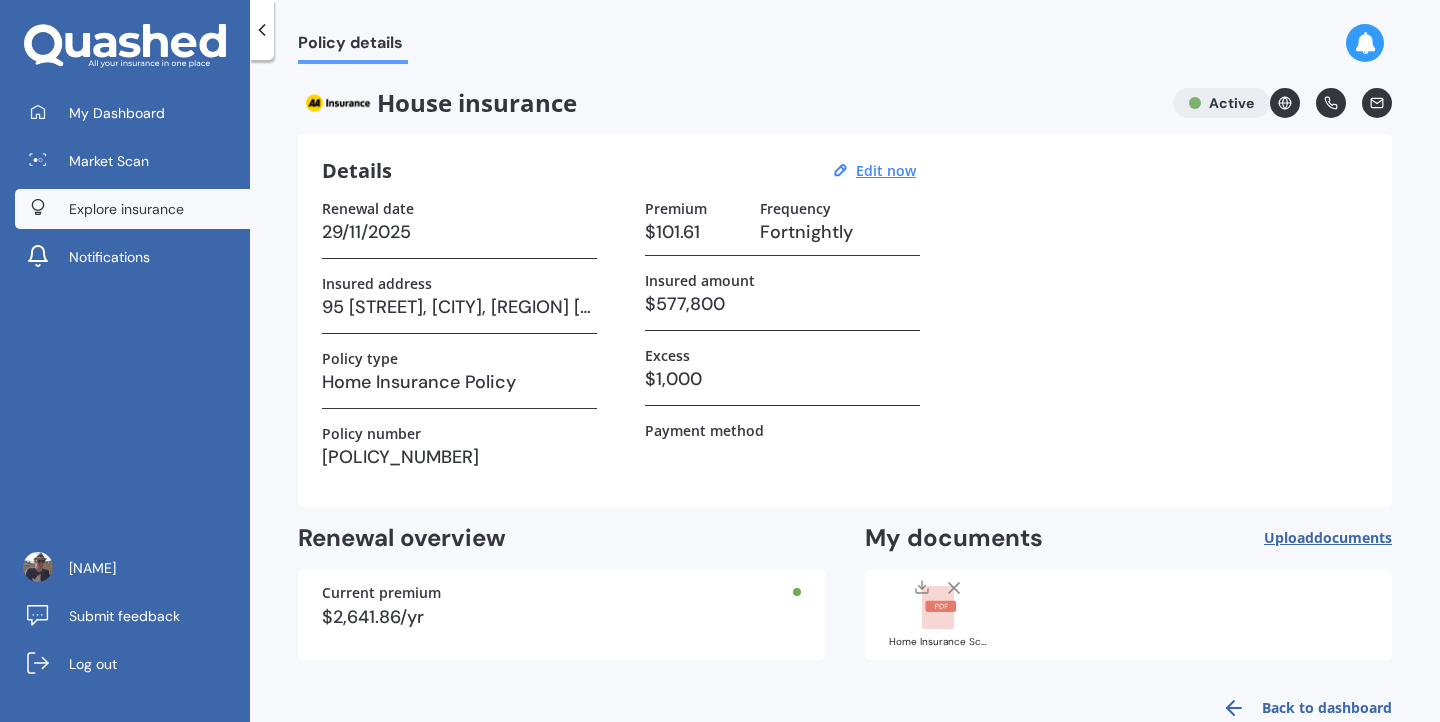 click on "Explore insurance" at bounding box center (126, 209) 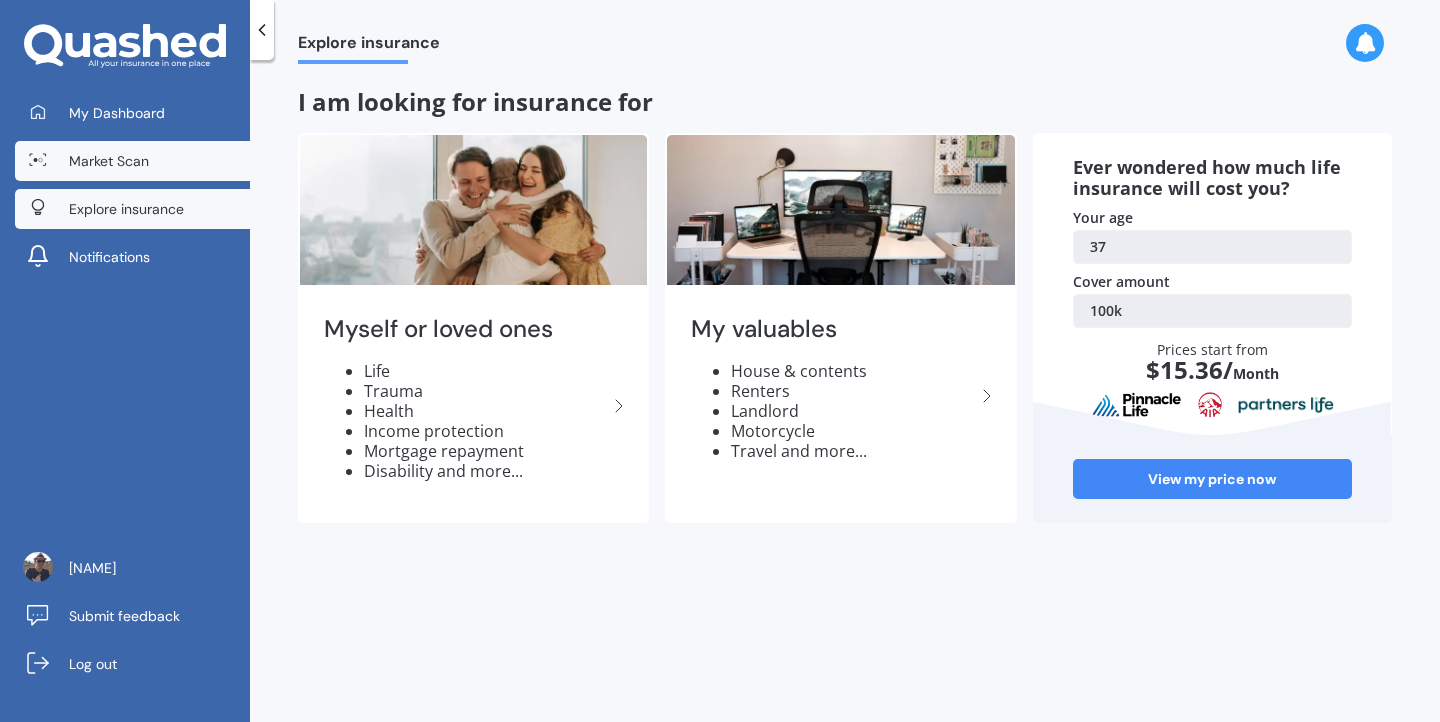 click on "Market Scan" at bounding box center (109, 161) 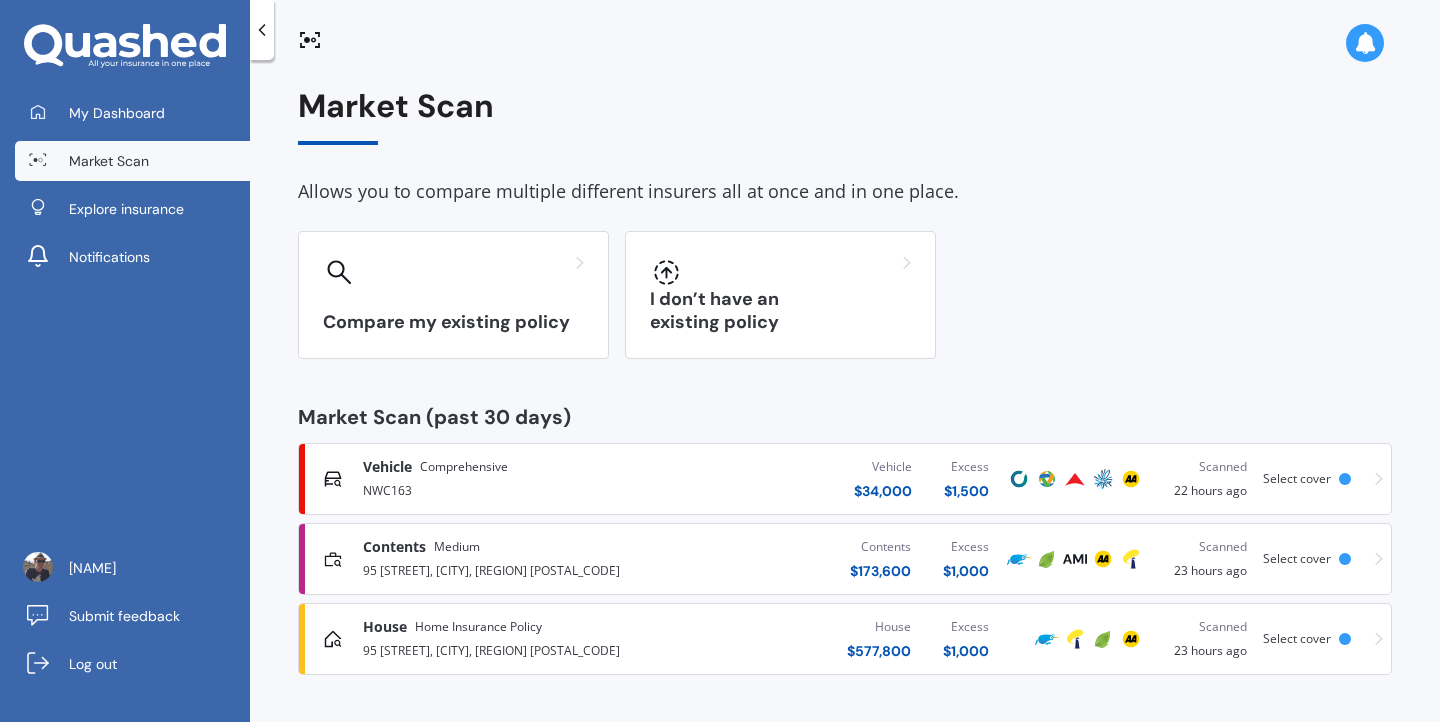 click at bounding box center [1019, 479] 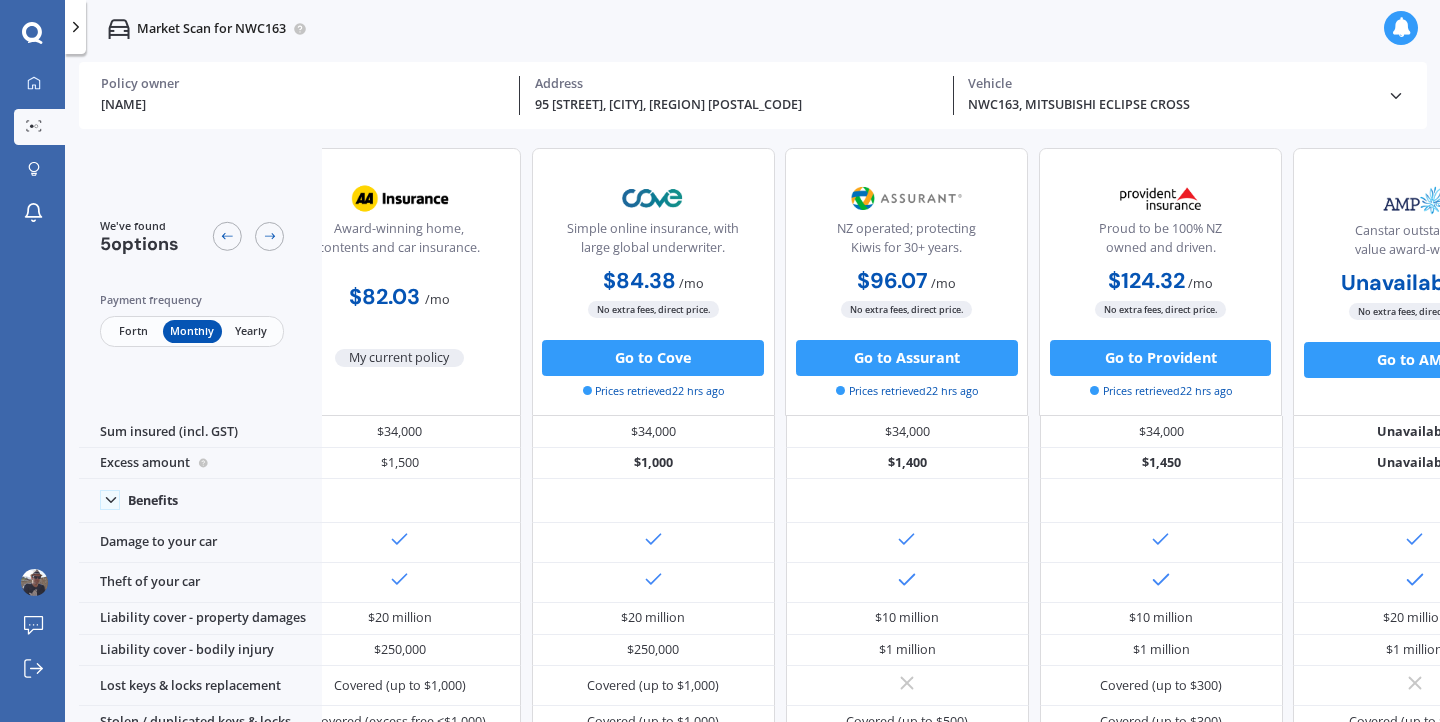 scroll, scrollTop: 0, scrollLeft: 0, axis: both 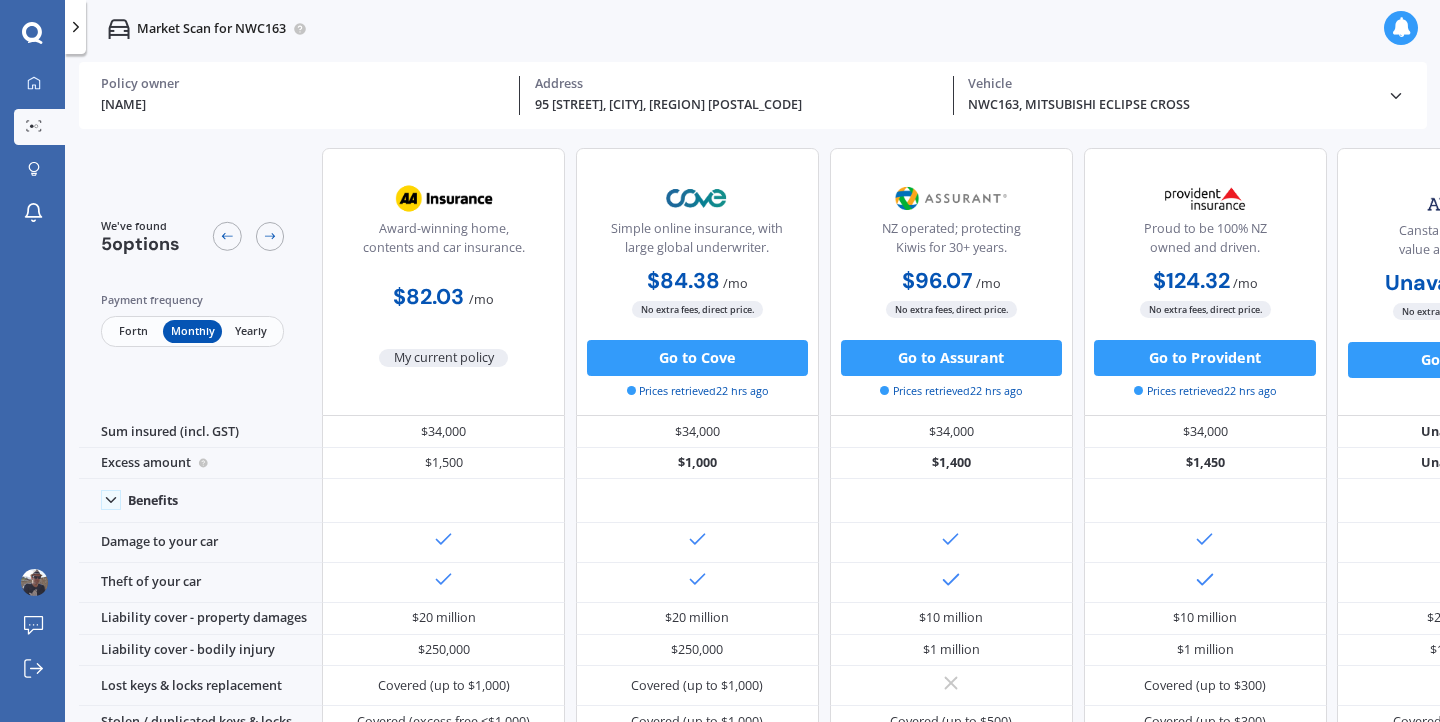 click on "NWC163, MITSUBISHI ECLIPSE CROSS Vehicle" at bounding box center (1170, 95) 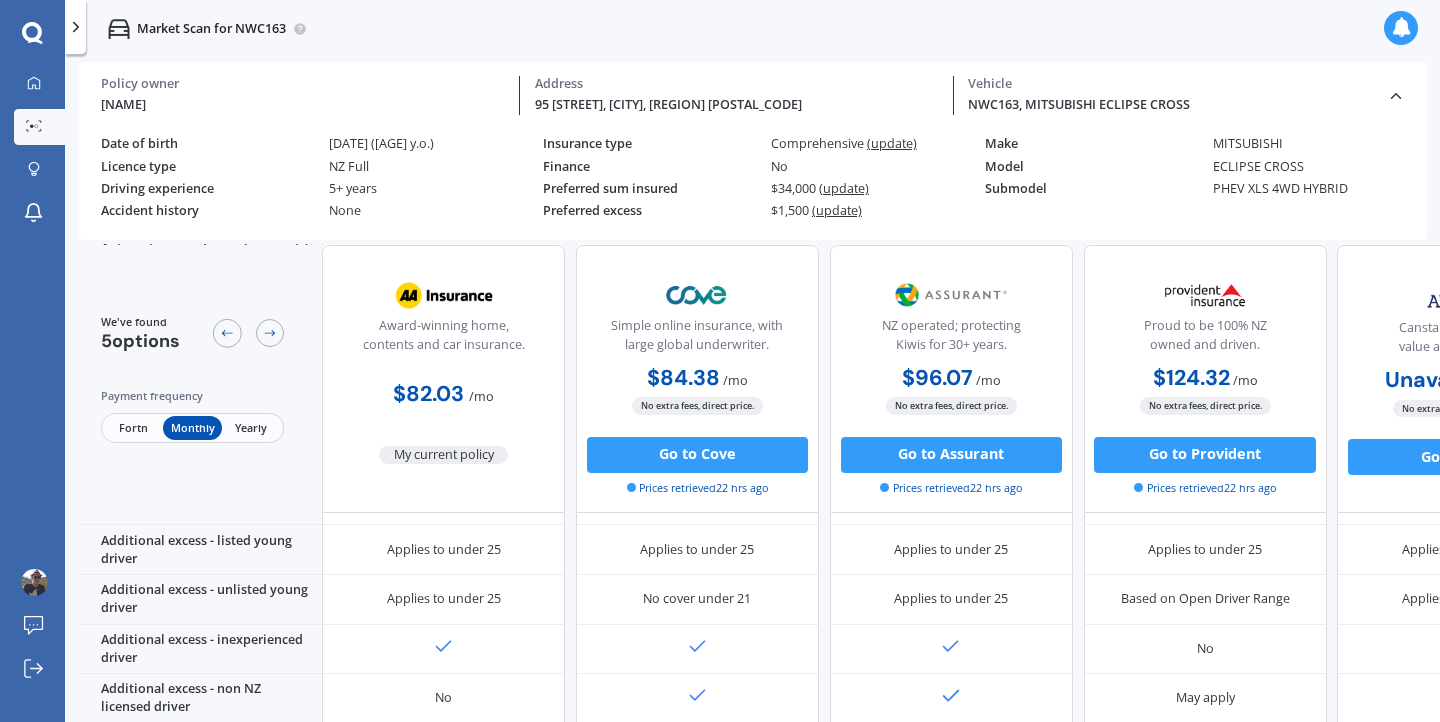 scroll, scrollTop: 975, scrollLeft: 0, axis: vertical 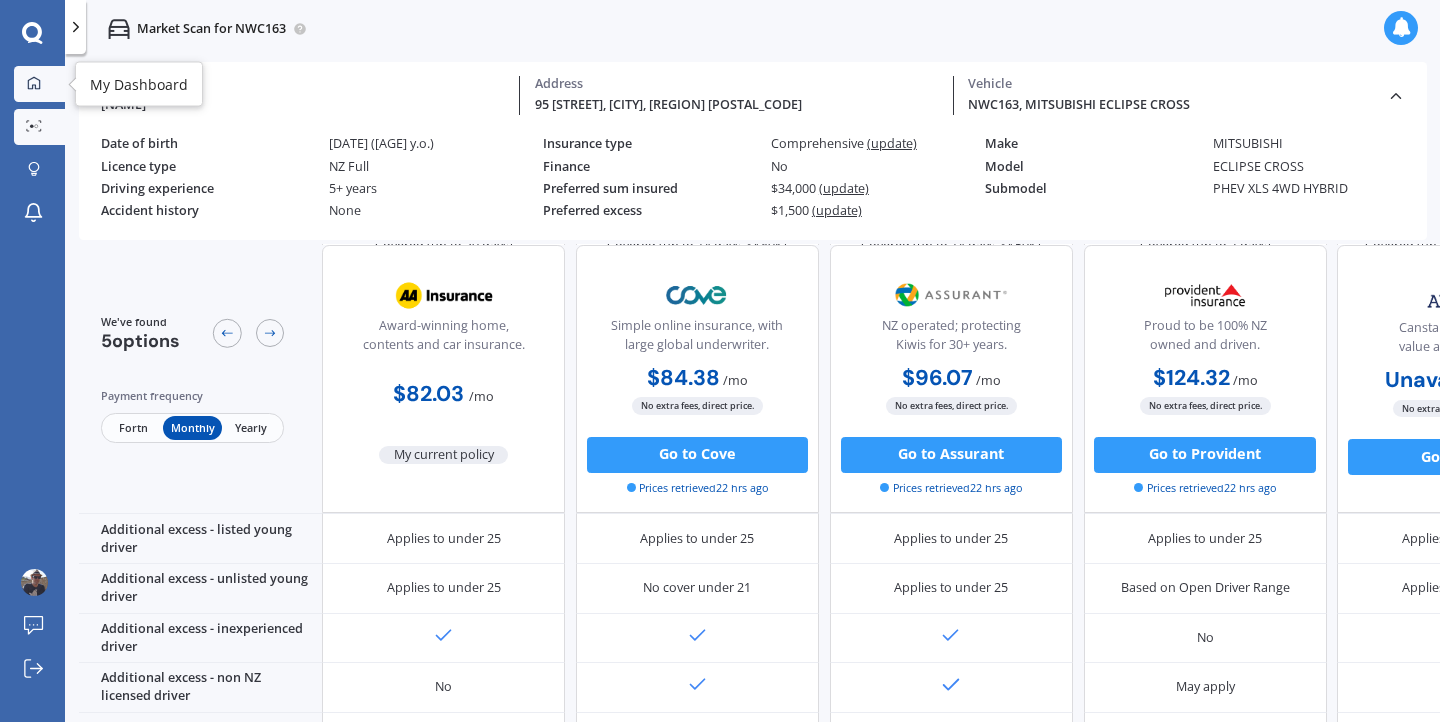 click at bounding box center [34, 83] 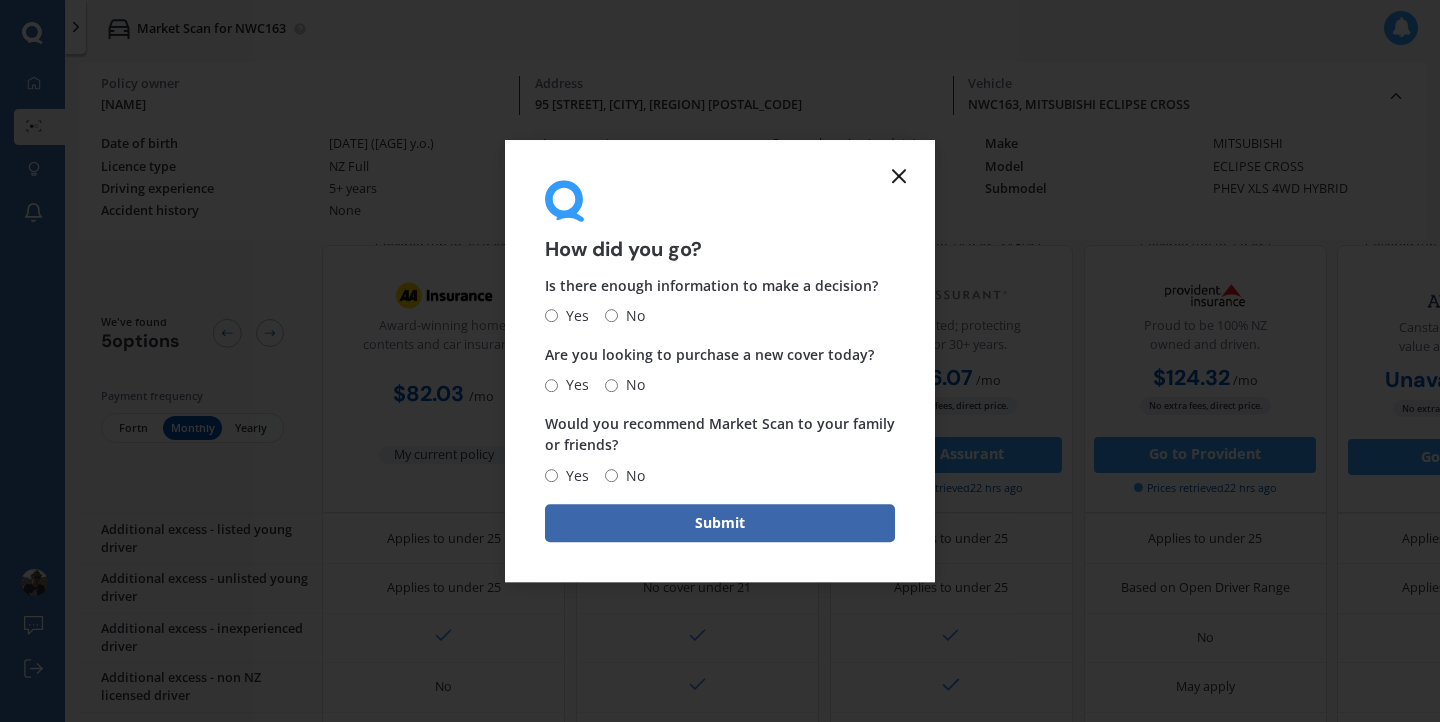 click at bounding box center [899, 176] 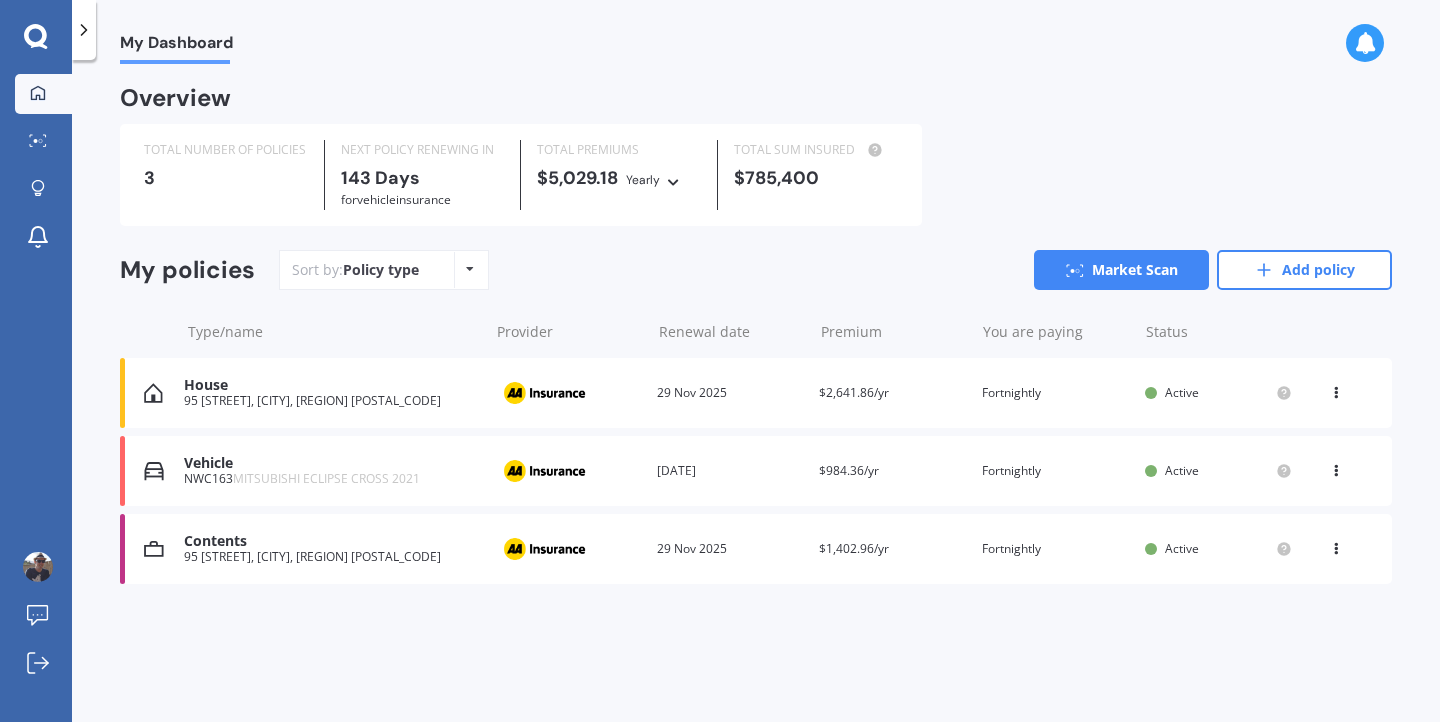 click on "Premium $2,641.86/yr" at bounding box center [892, 393] 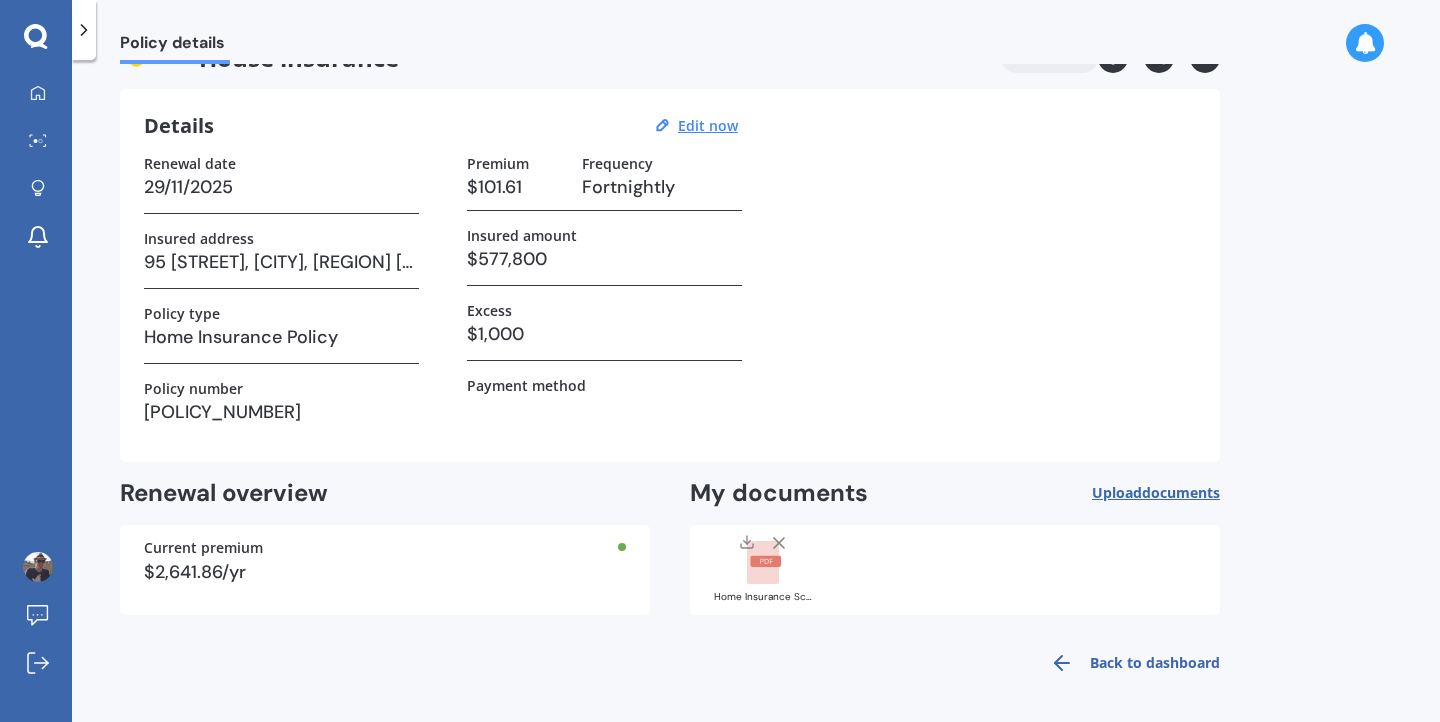 scroll, scrollTop: 0, scrollLeft: 0, axis: both 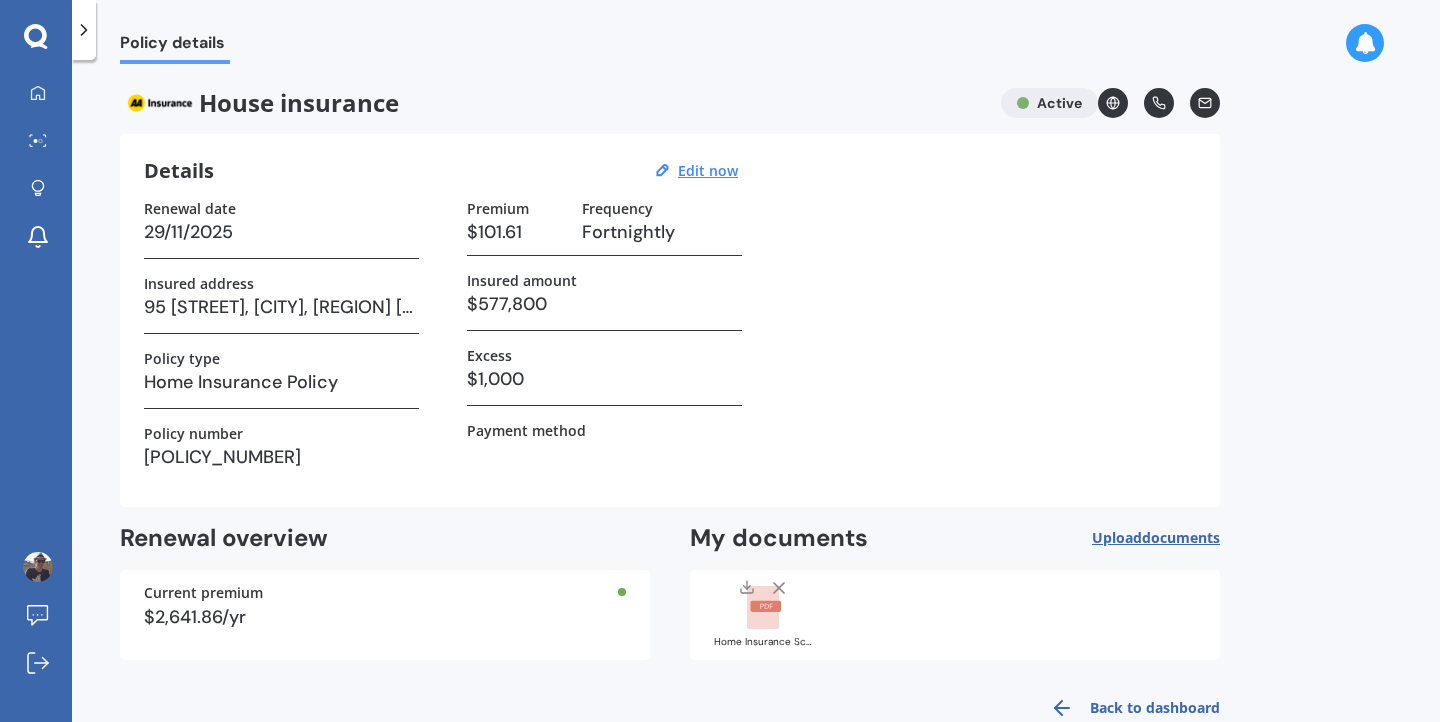 click at bounding box center [84, 30] 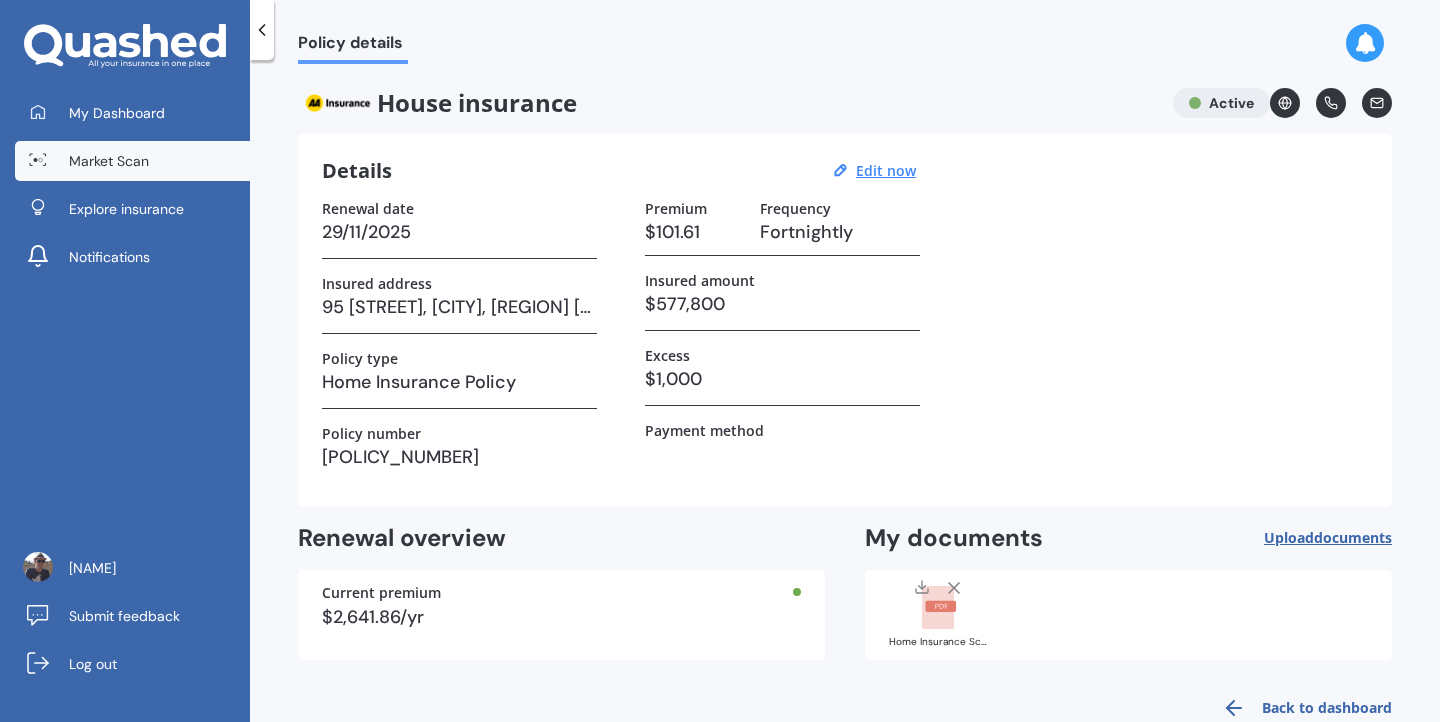 click on "Market Scan" at bounding box center (109, 161) 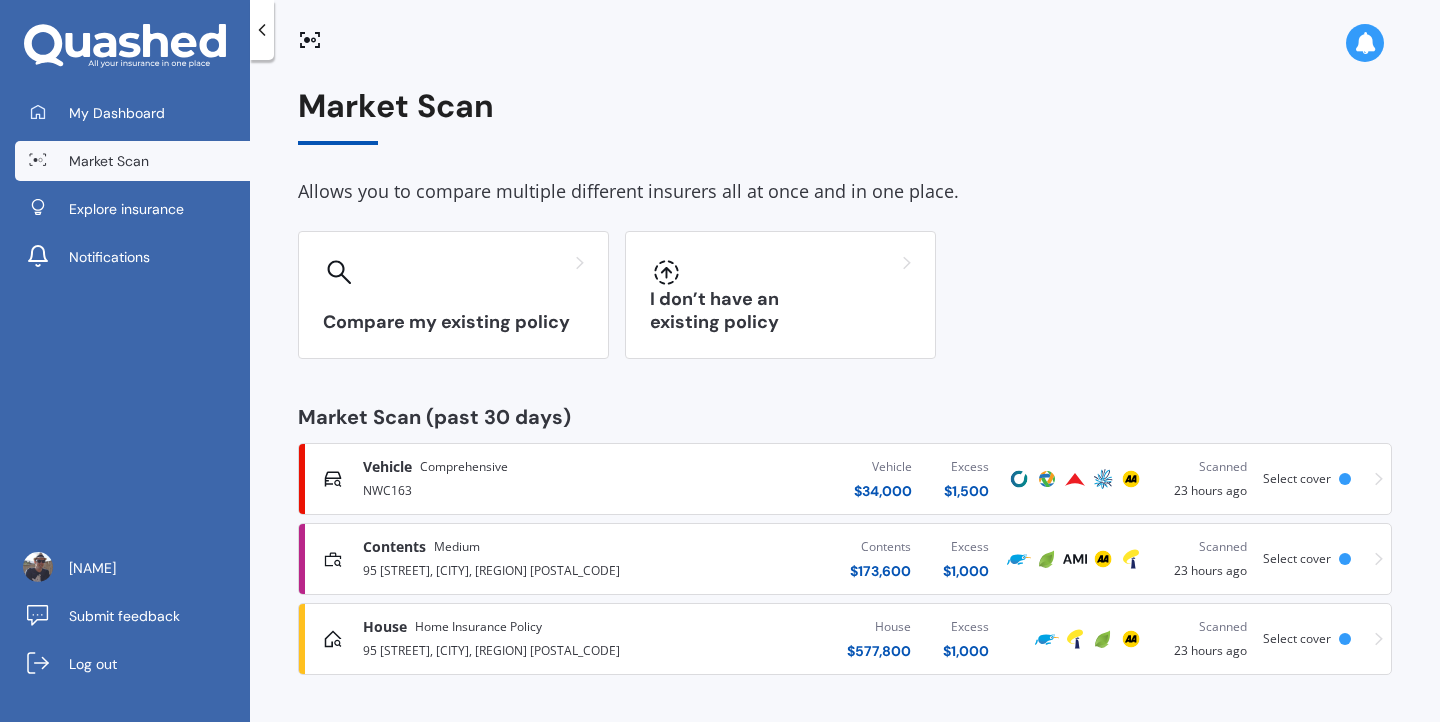 click on "House Home Insurance Policy 95 Mawai Hakona Drive, Wallaceville, Upper Hutt 5018 House $ 577,800 Excess $ 1,000 Scanned 23 hours ago Select cover" at bounding box center (845, 639) 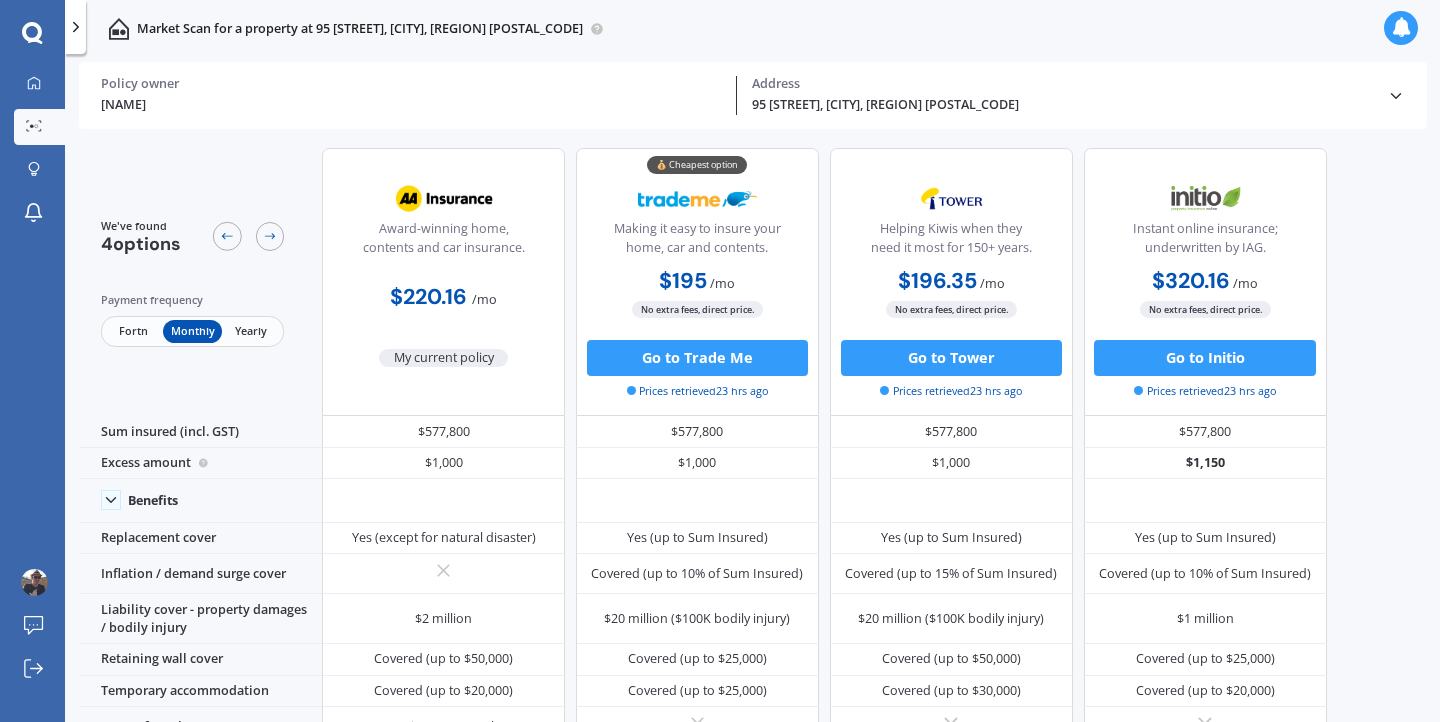 click on "Fortn" at bounding box center (133, 331) 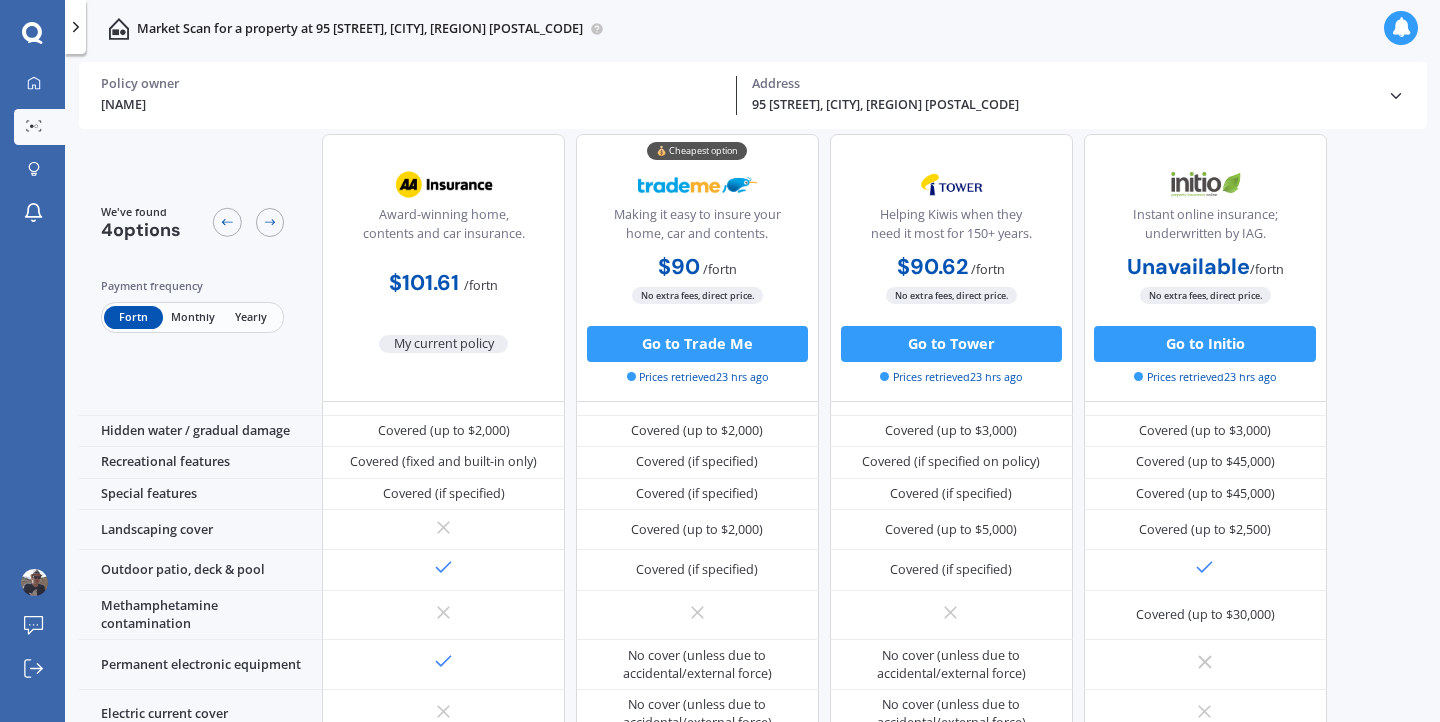 scroll, scrollTop: 0, scrollLeft: 0, axis: both 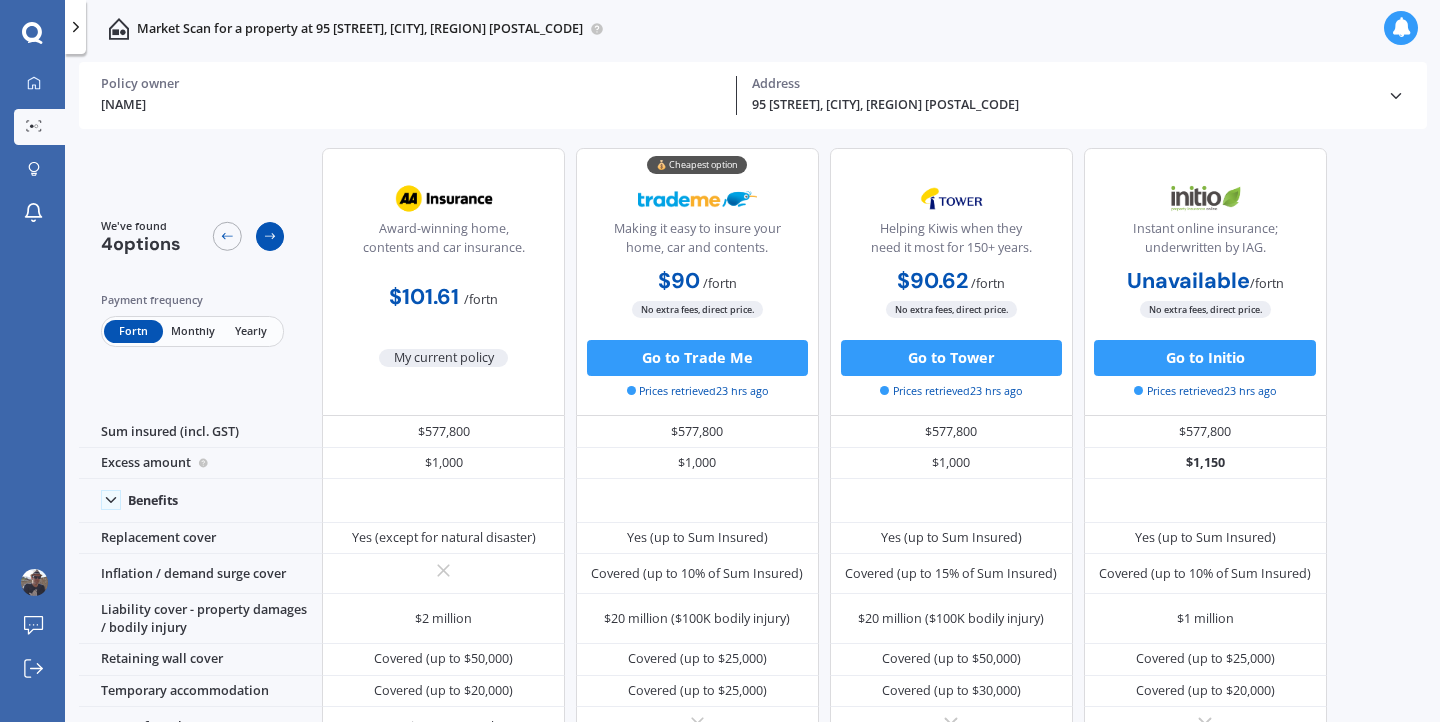 click at bounding box center (270, 236) 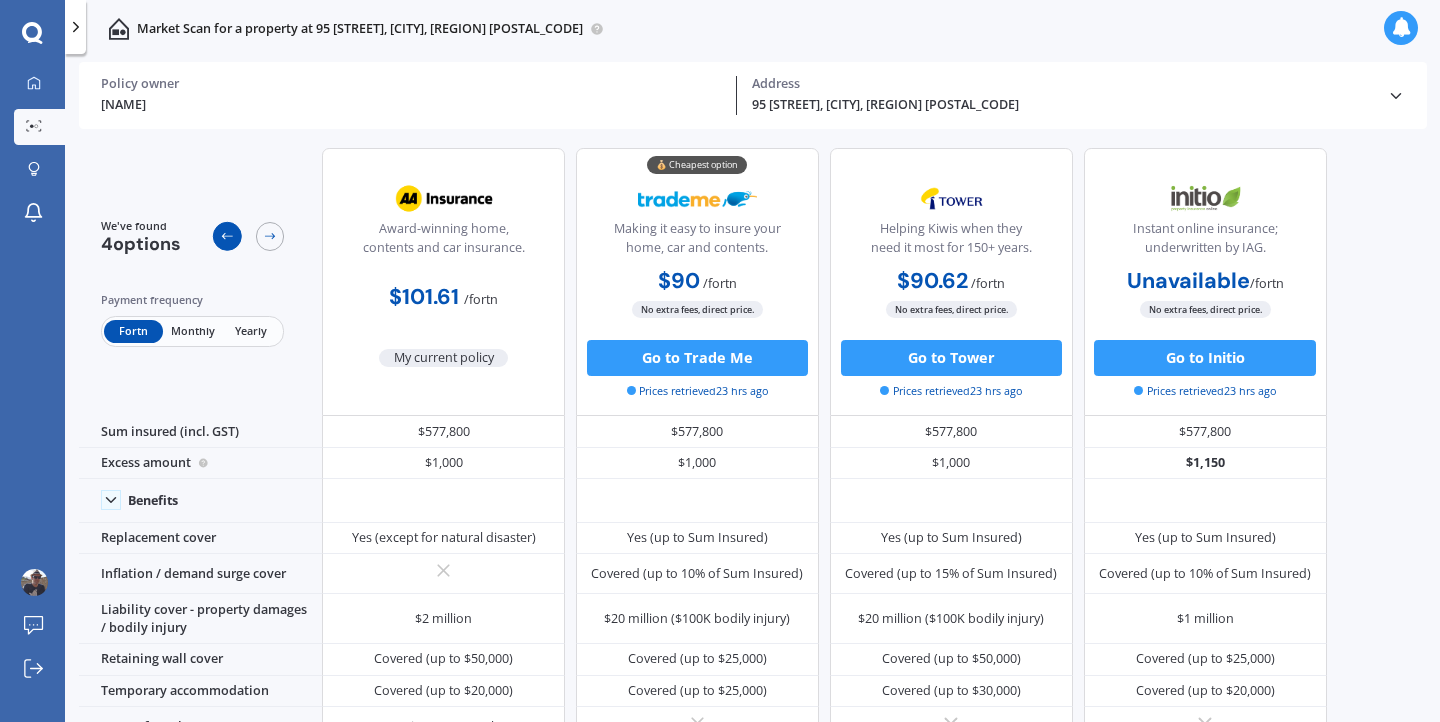 click at bounding box center (227, 236) 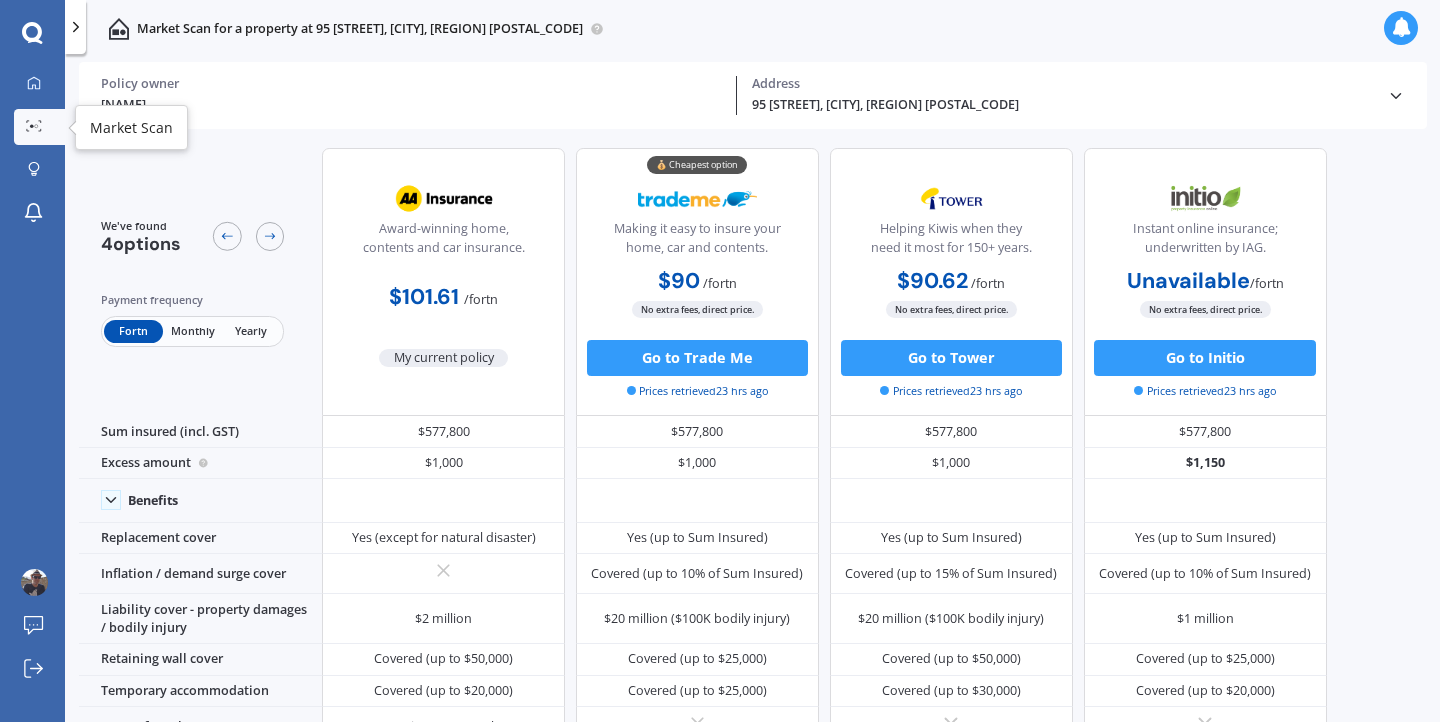 click on "Market Scan" at bounding box center (39, 127) 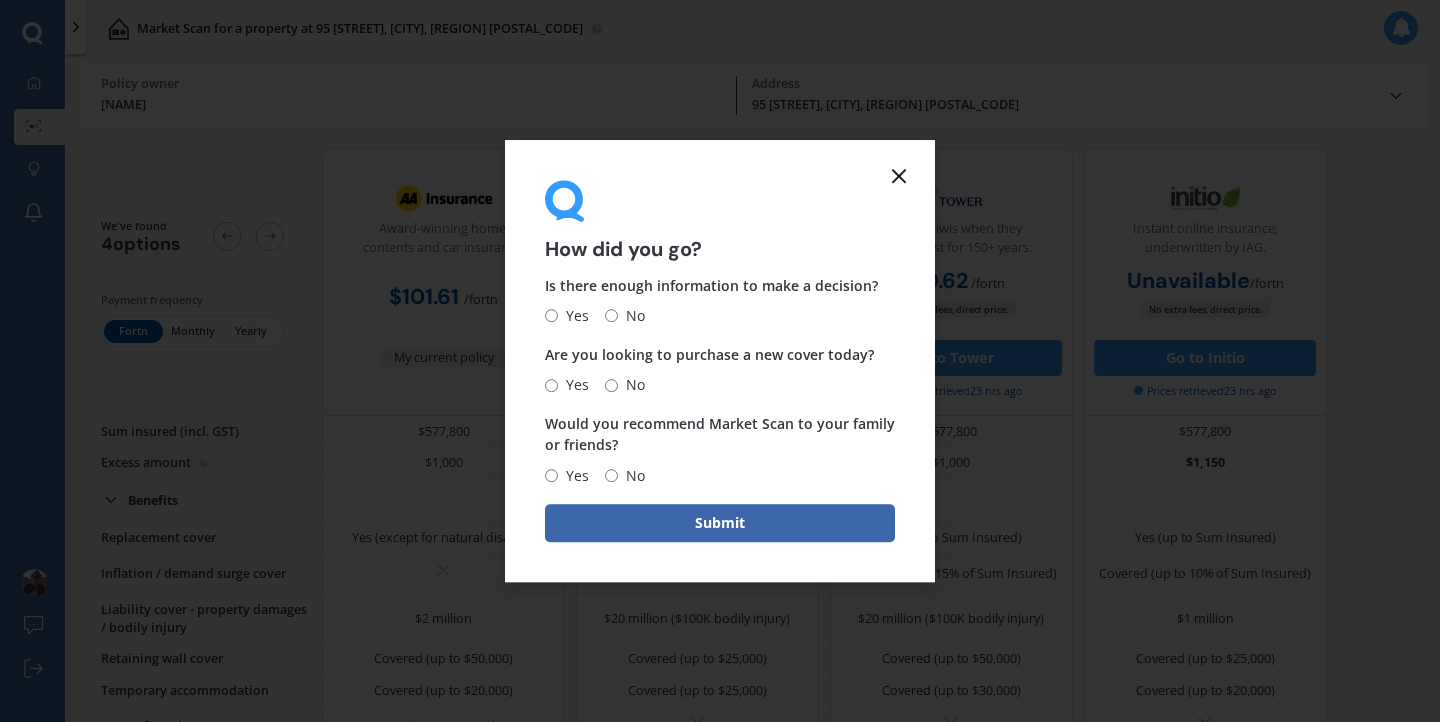 click at bounding box center [899, 176] 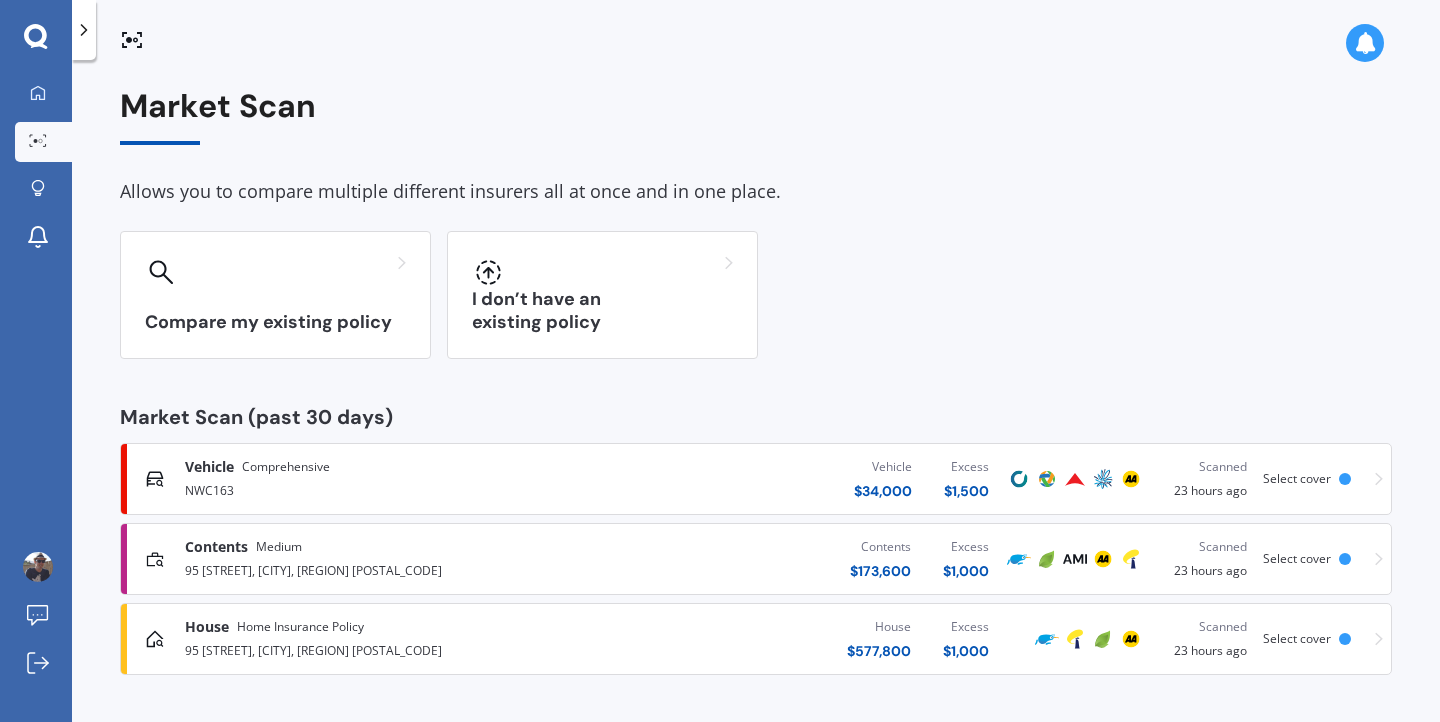 click at bounding box center [1047, 559] 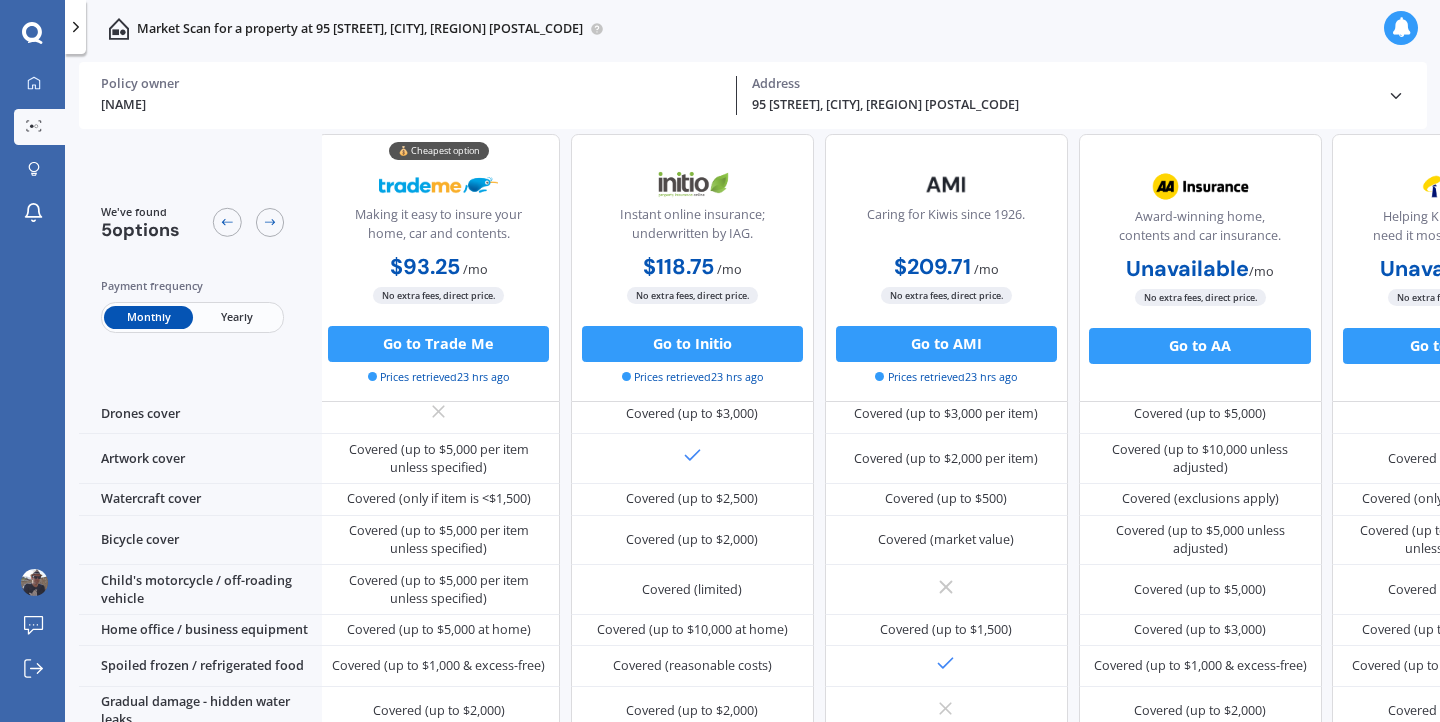 scroll, scrollTop: 817, scrollLeft: 5, axis: both 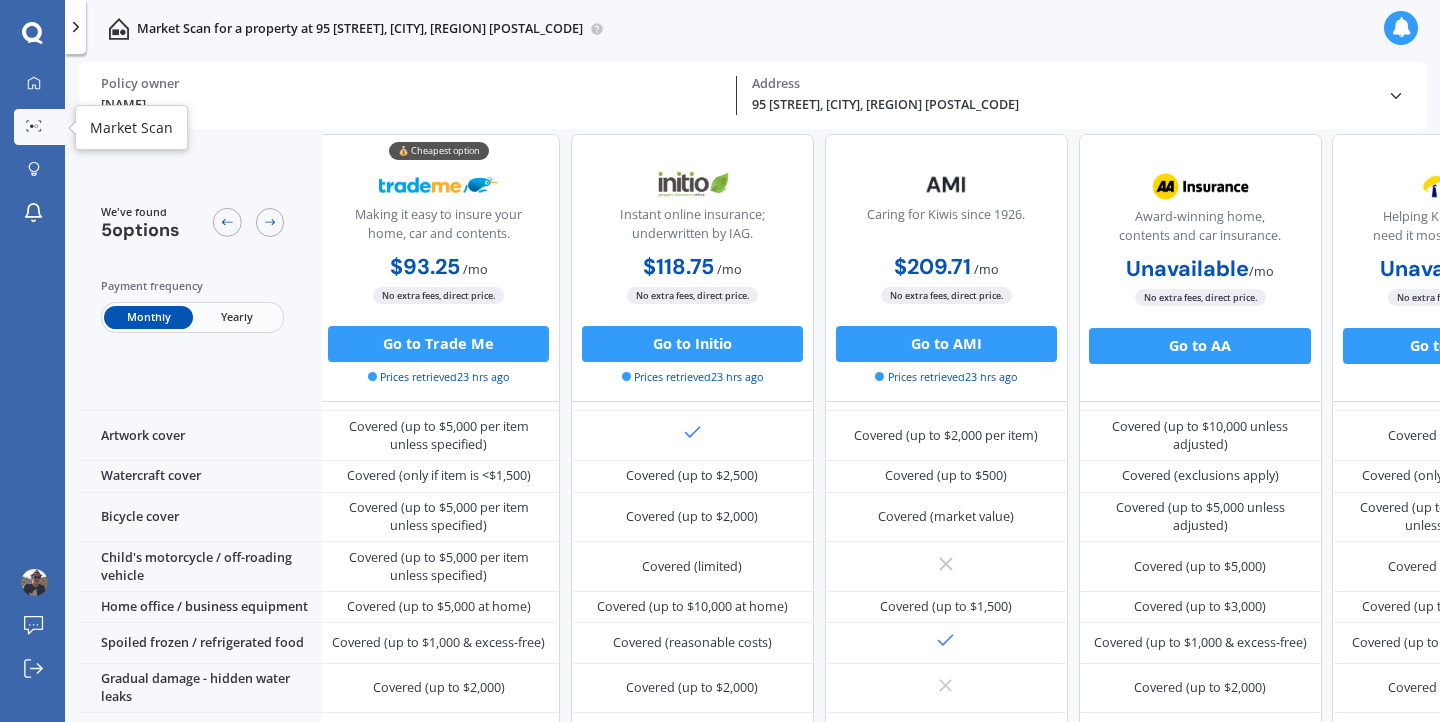 click at bounding box center [28, 122] 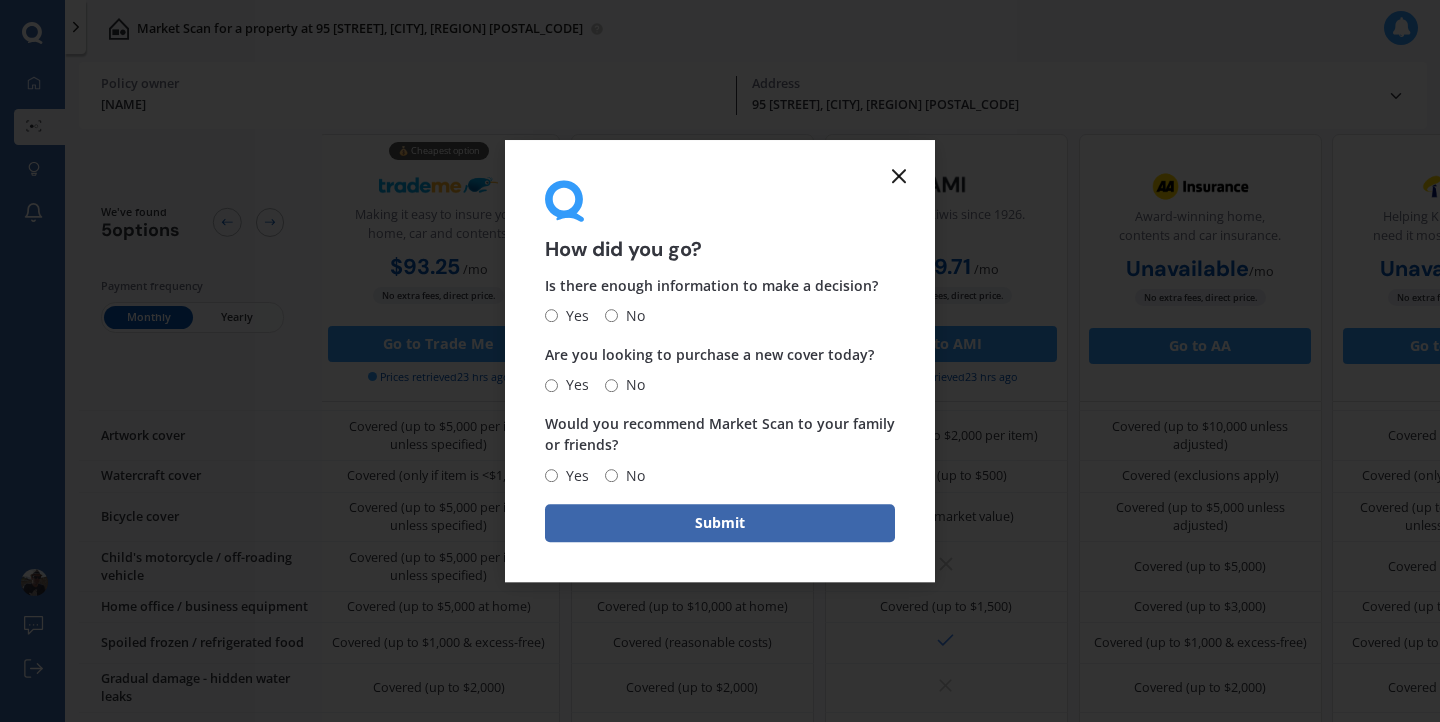 click at bounding box center [899, 176] 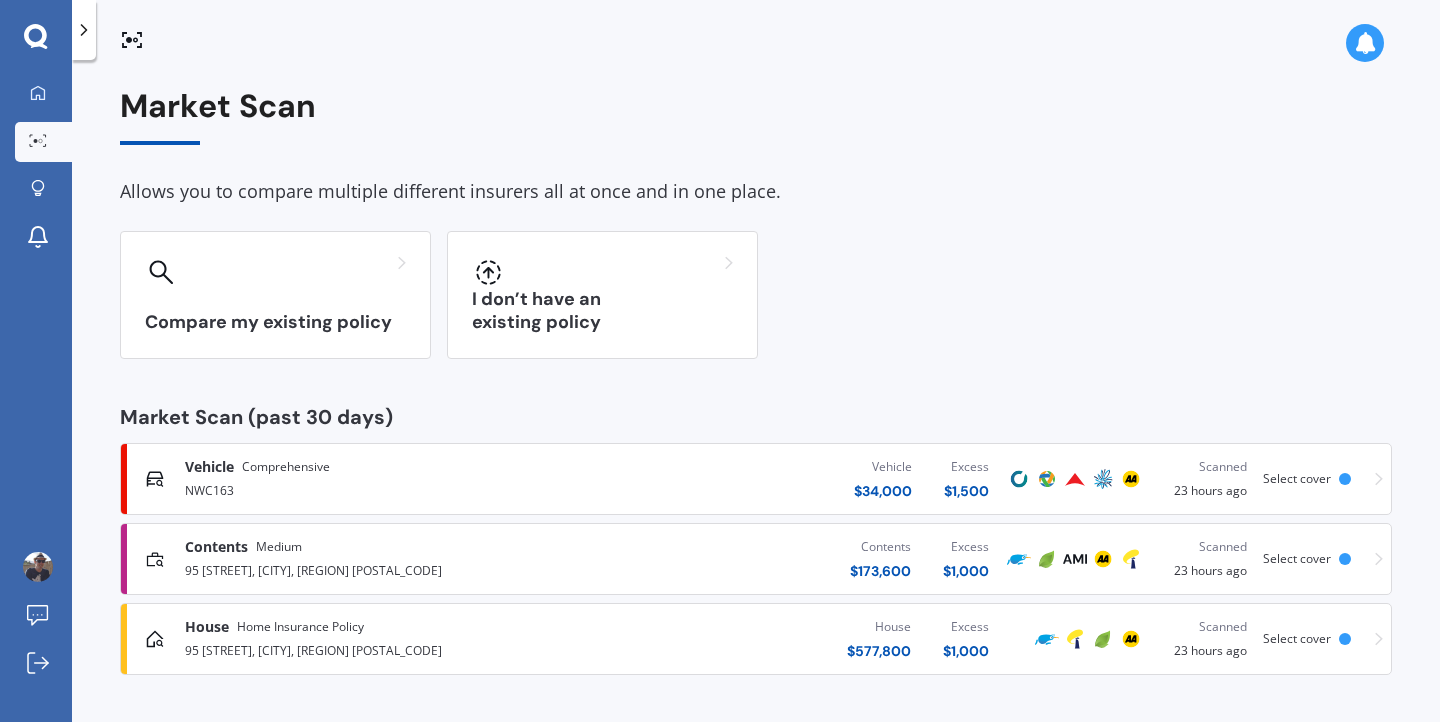 click on "[NUMBER] [STREET], [SUBURB], [CITY] [POSTAL_CODE]" at bounding box center [380, 569] 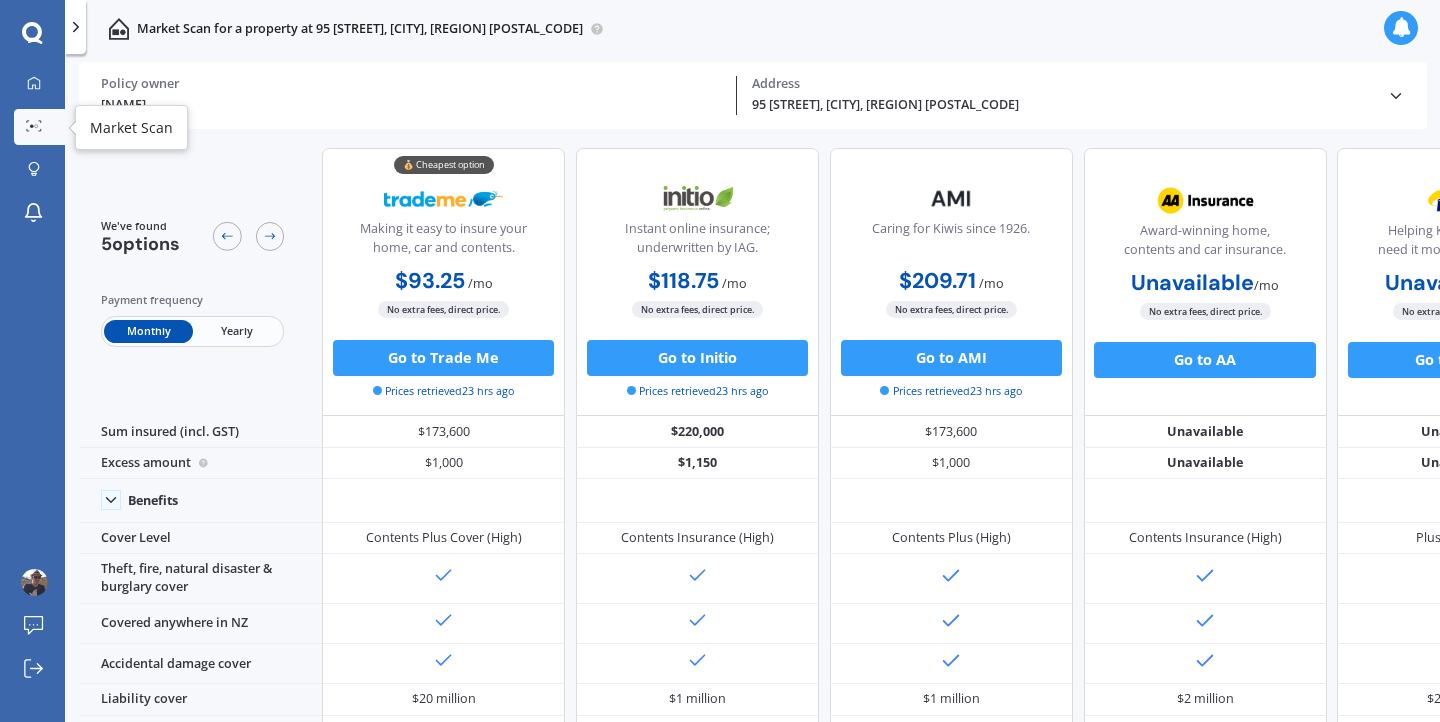 click at bounding box center [34, 127] 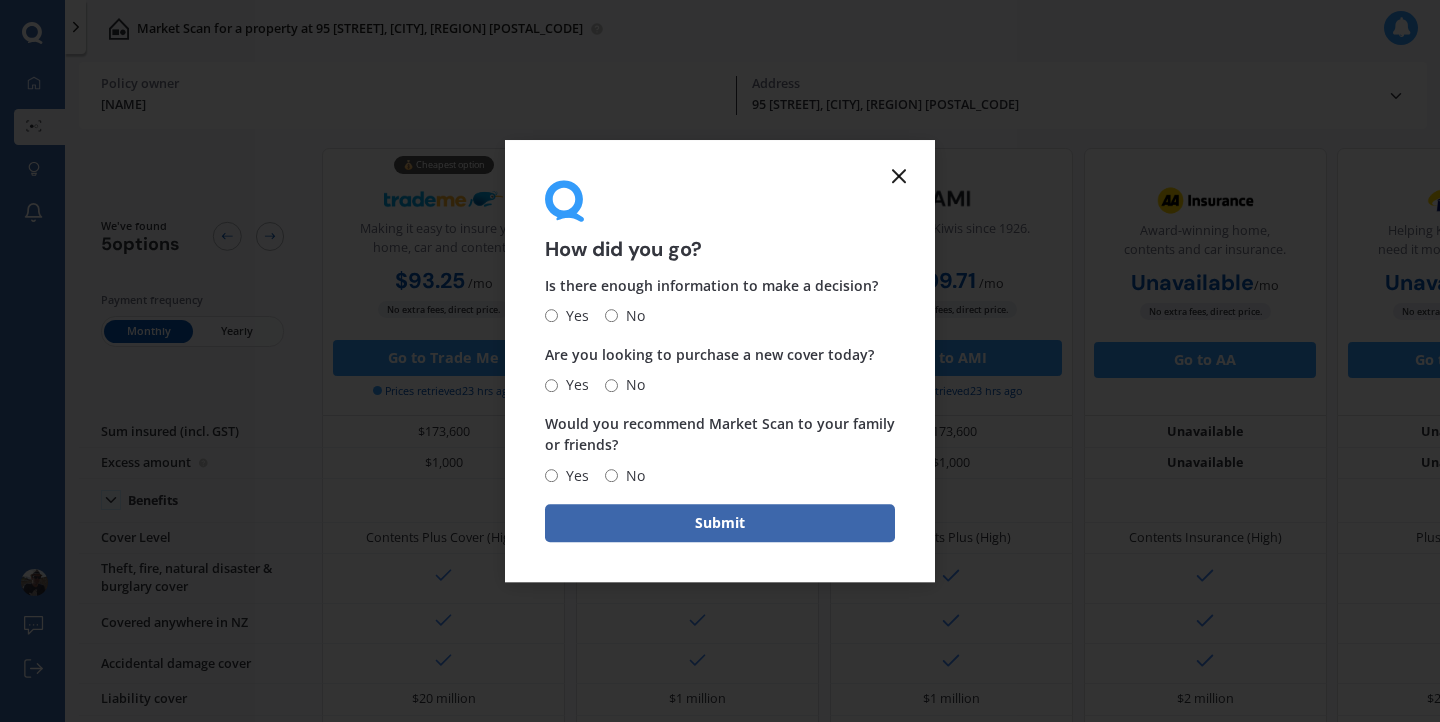 click at bounding box center [899, 176] 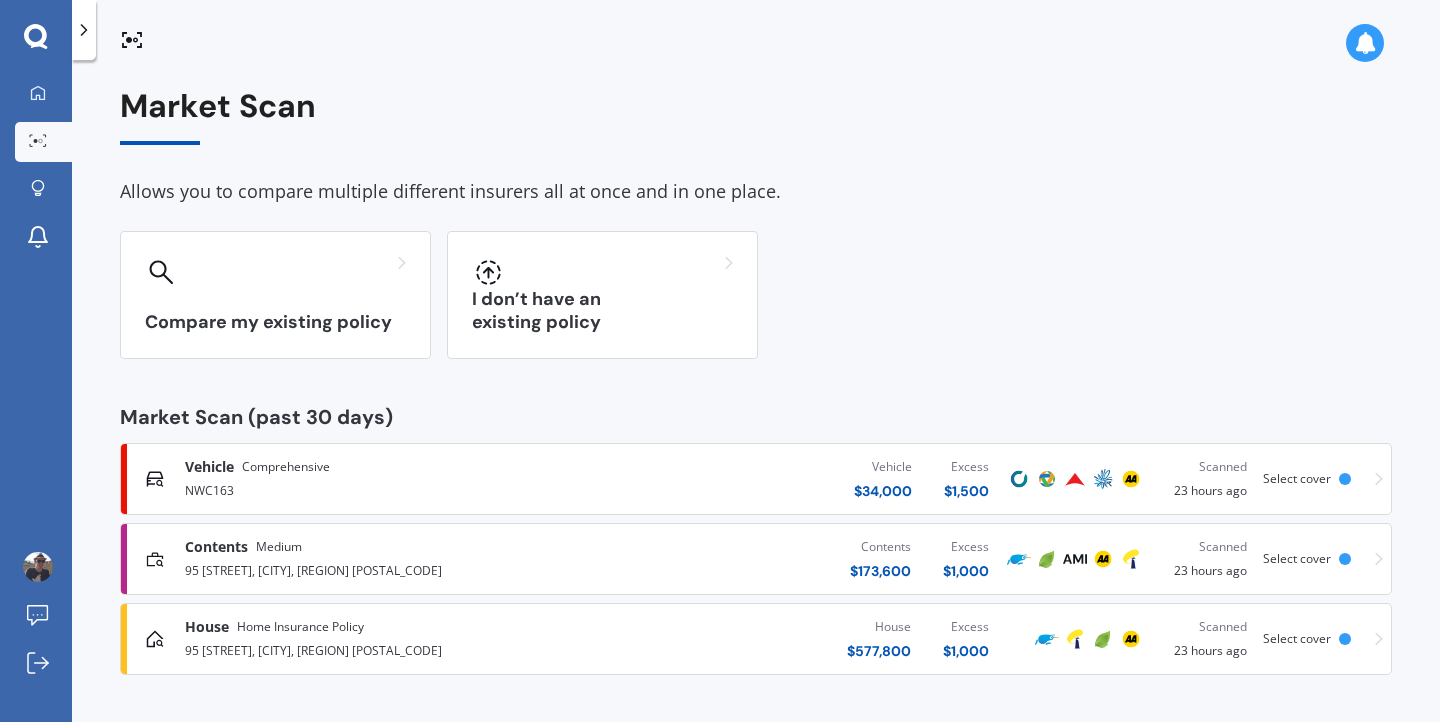 click on "House $ 577,800 Excess $ 1,000" at bounding box center (790, 639) 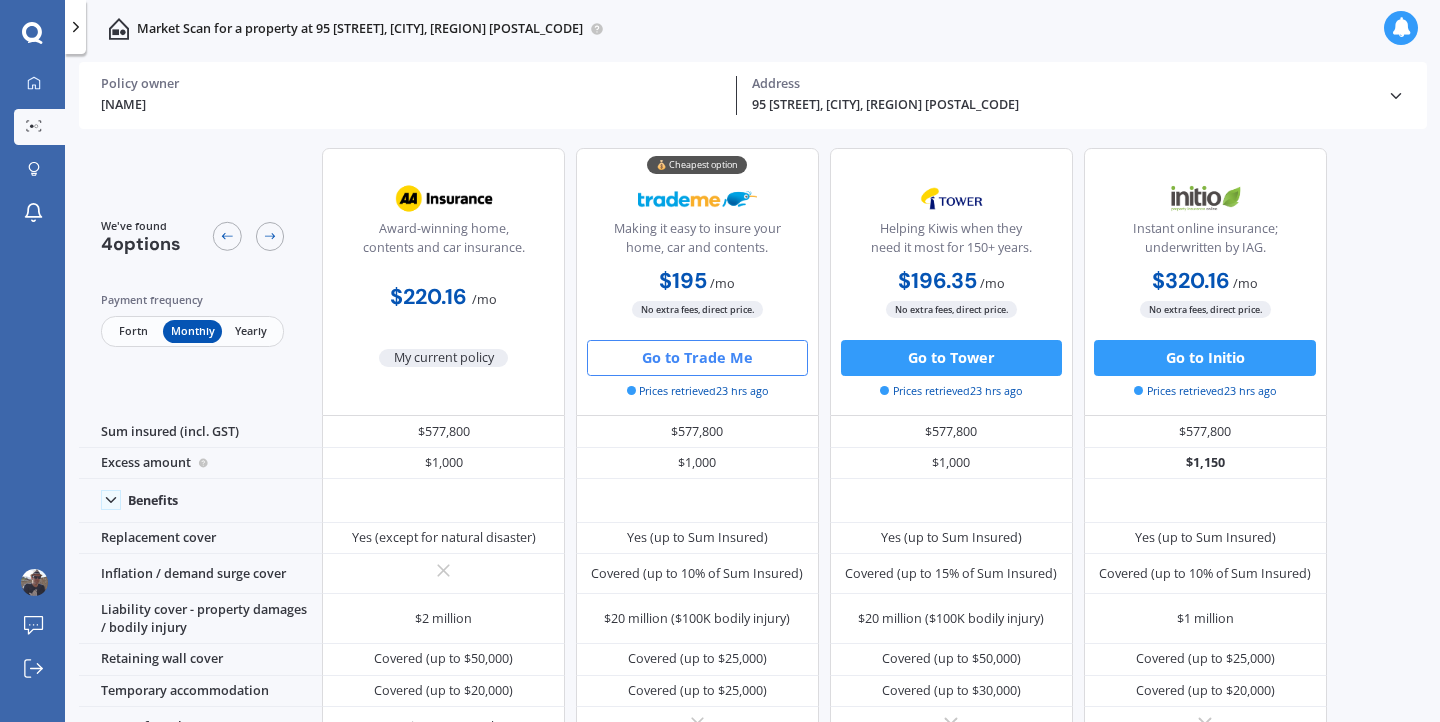 click on "Go to Trade Me" at bounding box center [697, 358] 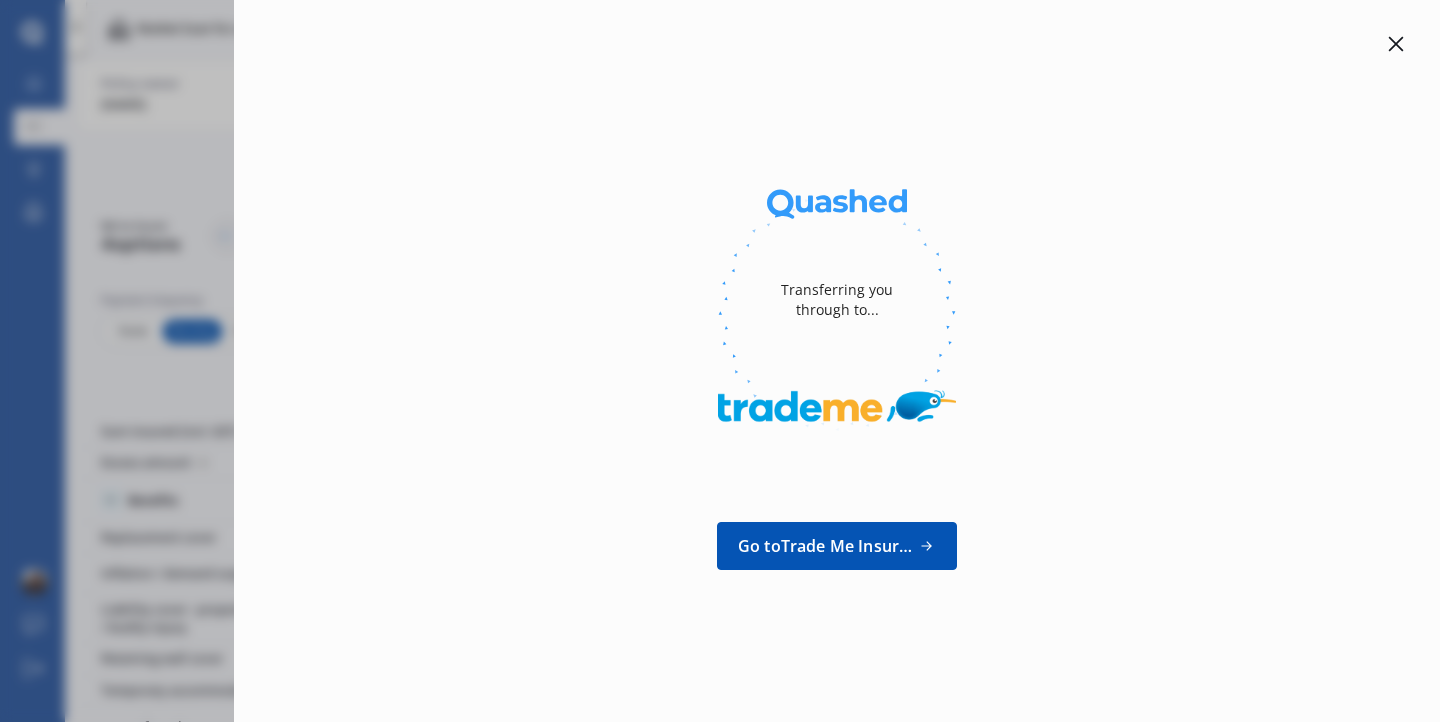 click at bounding box center [1396, 44] 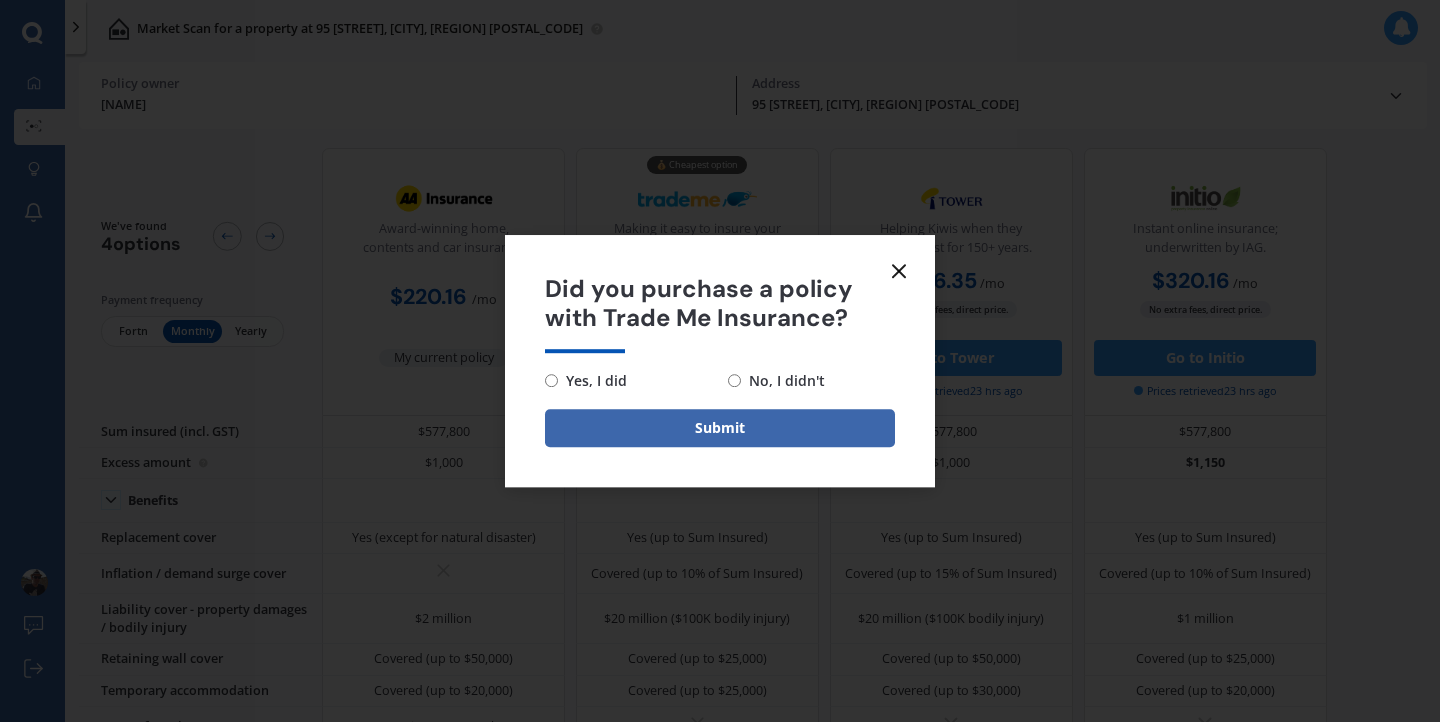 click at bounding box center (899, 271) 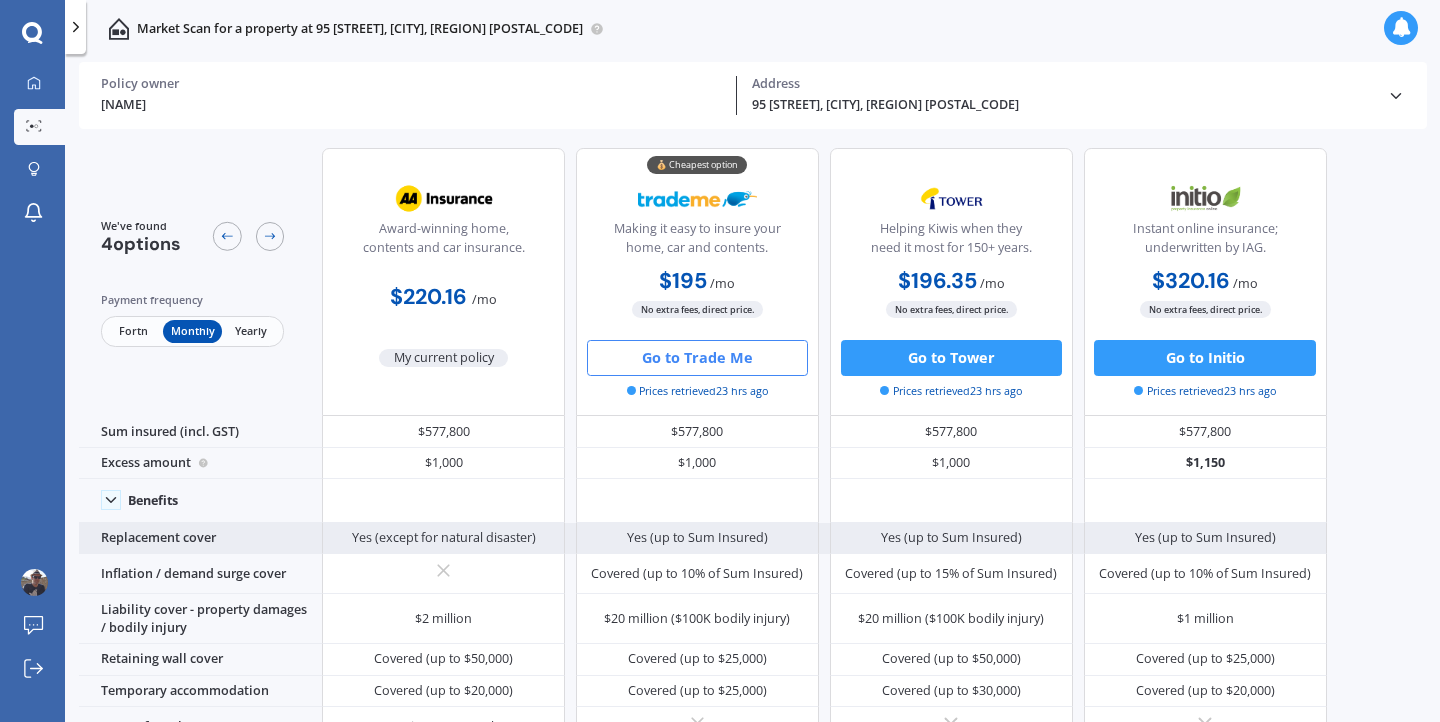 scroll, scrollTop: 0, scrollLeft: 0, axis: both 